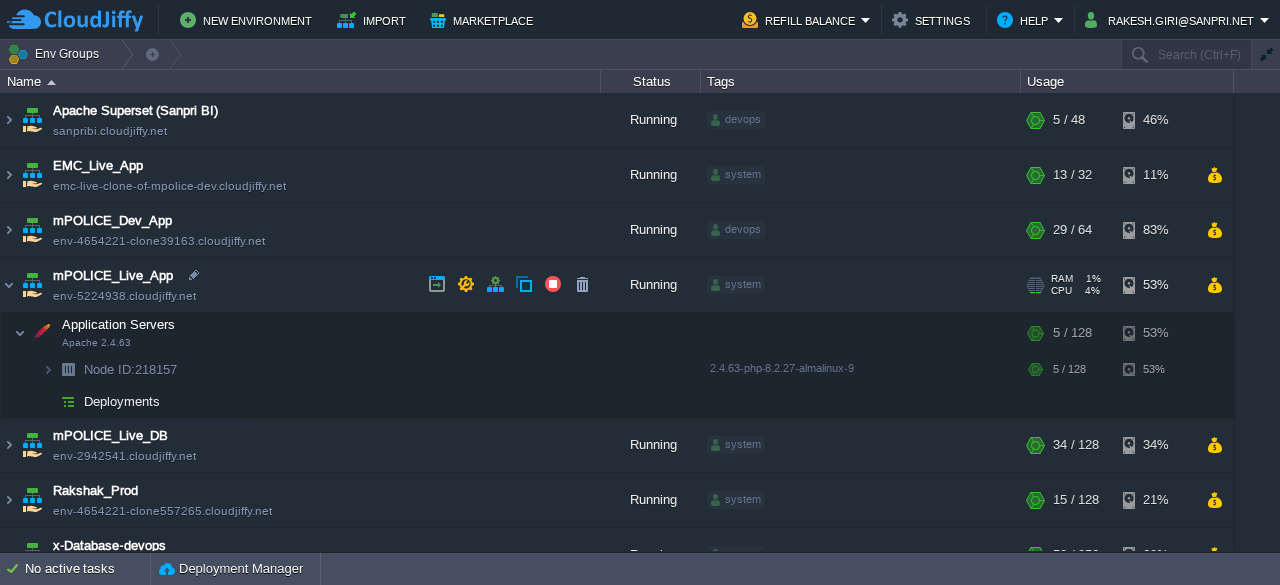 scroll, scrollTop: 0, scrollLeft: 0, axis: both 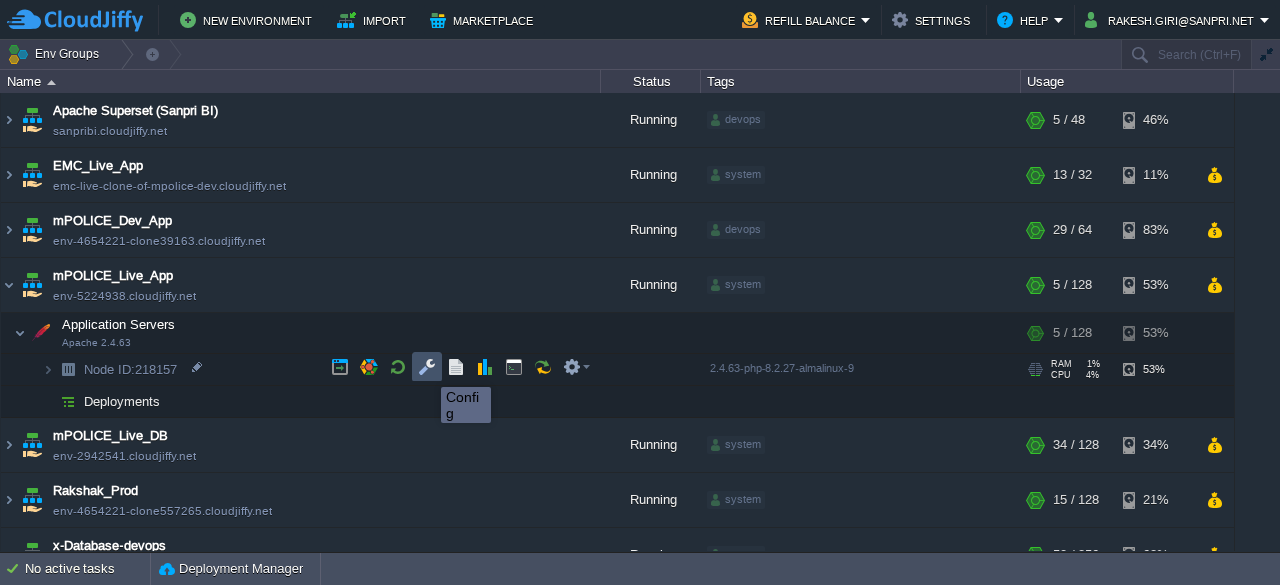 click at bounding box center (427, 367) 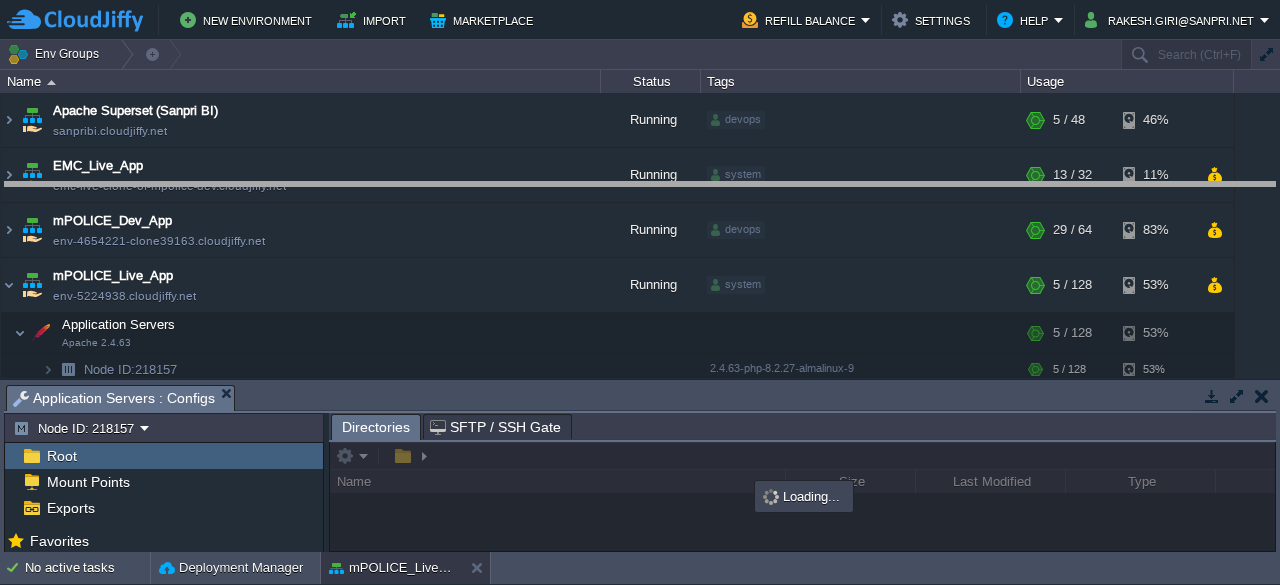 drag, startPoint x: 811, startPoint y: 397, endPoint x: 792, endPoint y: 171, distance: 226.79727 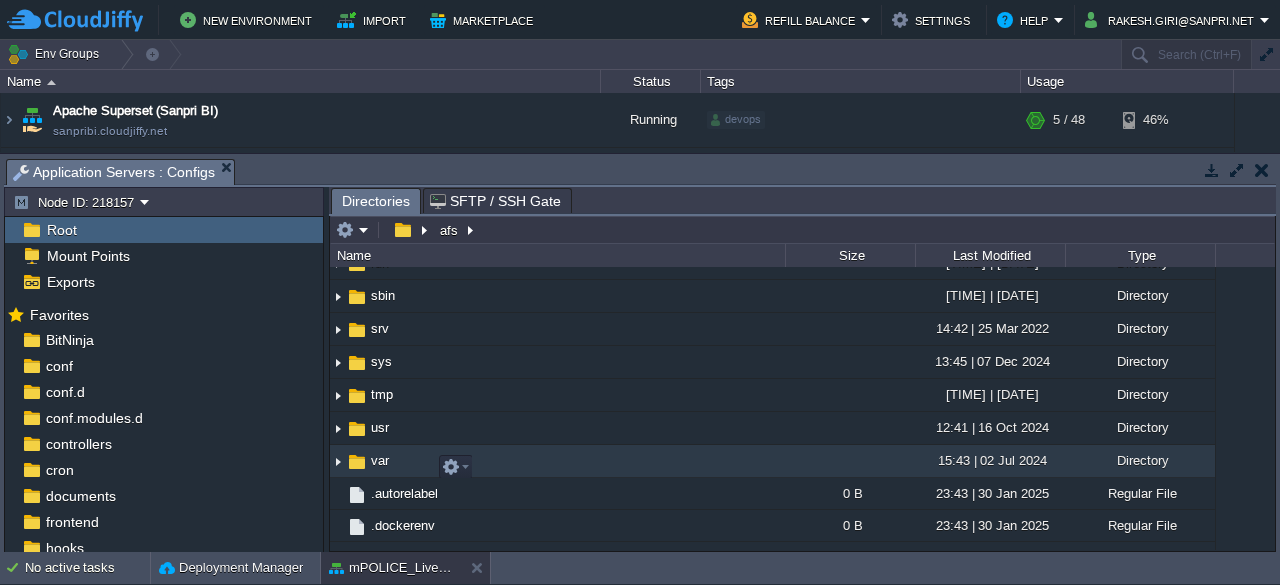 scroll, scrollTop: 547, scrollLeft: 0, axis: vertical 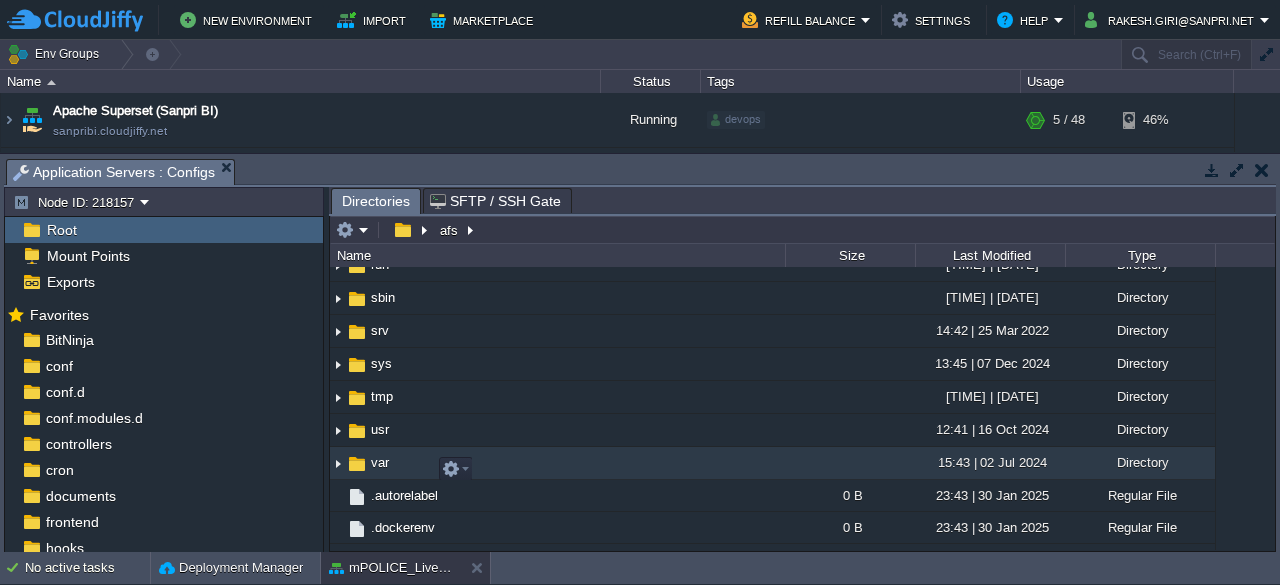 click on "var" at bounding box center (380, 462) 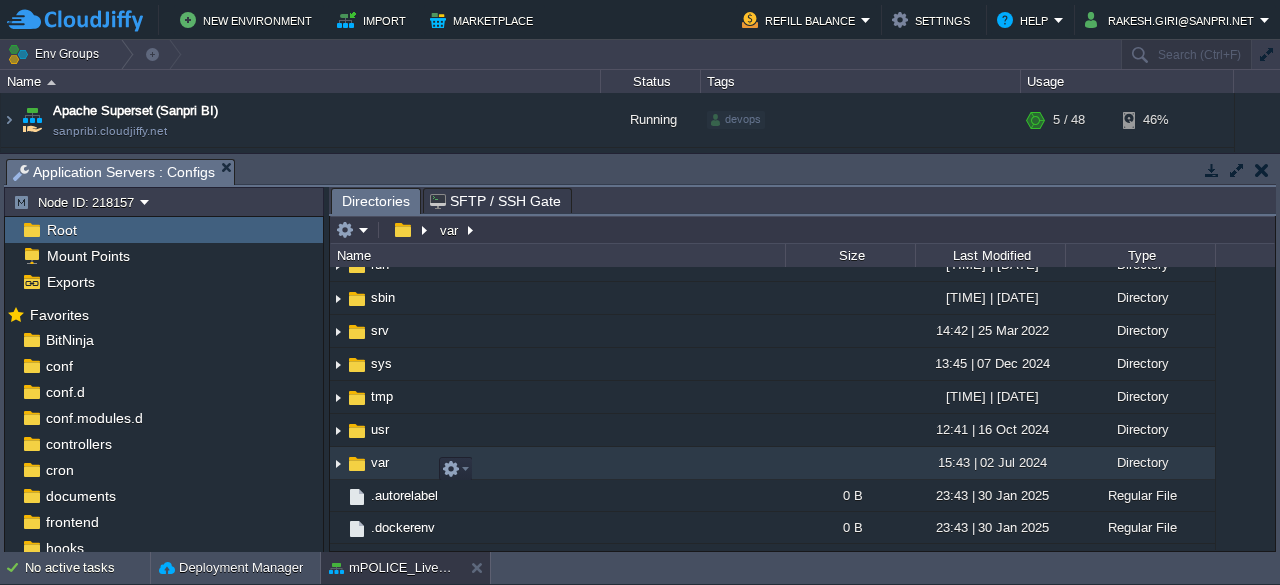 click on "var" at bounding box center [380, 462] 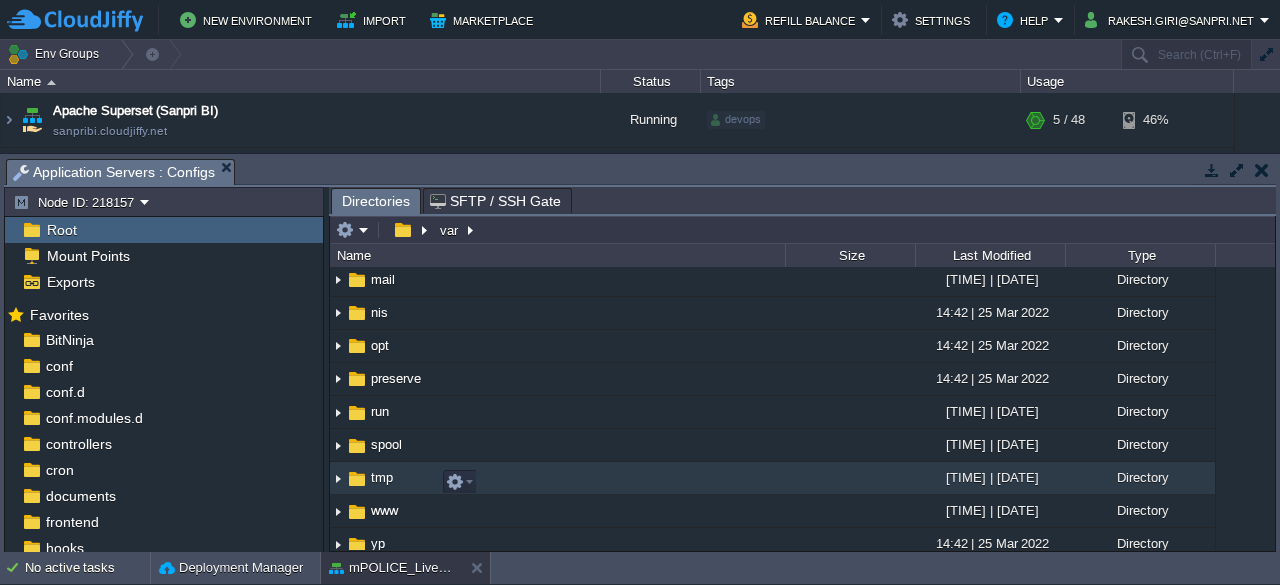 scroll, scrollTop: 446, scrollLeft: 0, axis: vertical 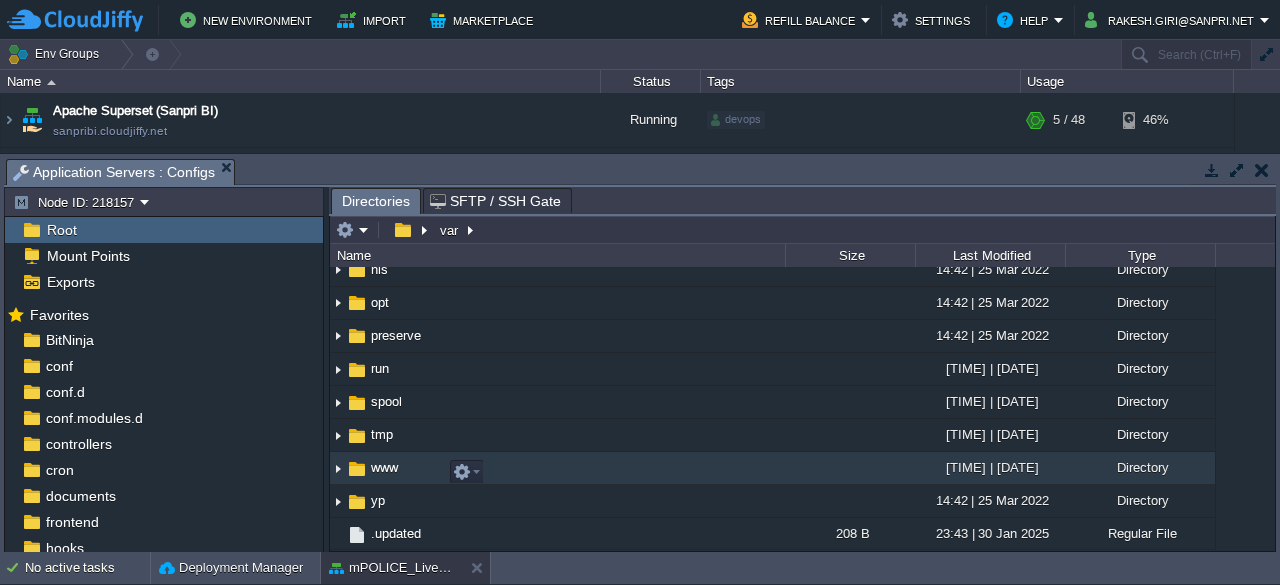 click at bounding box center [357, 469] 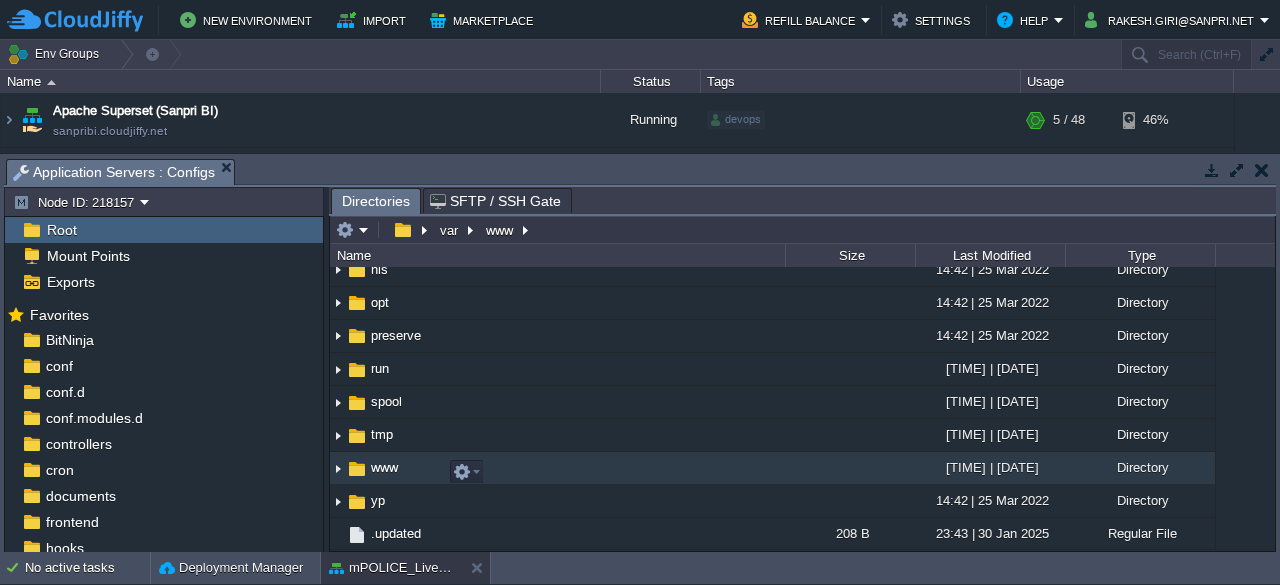 click at bounding box center [357, 469] 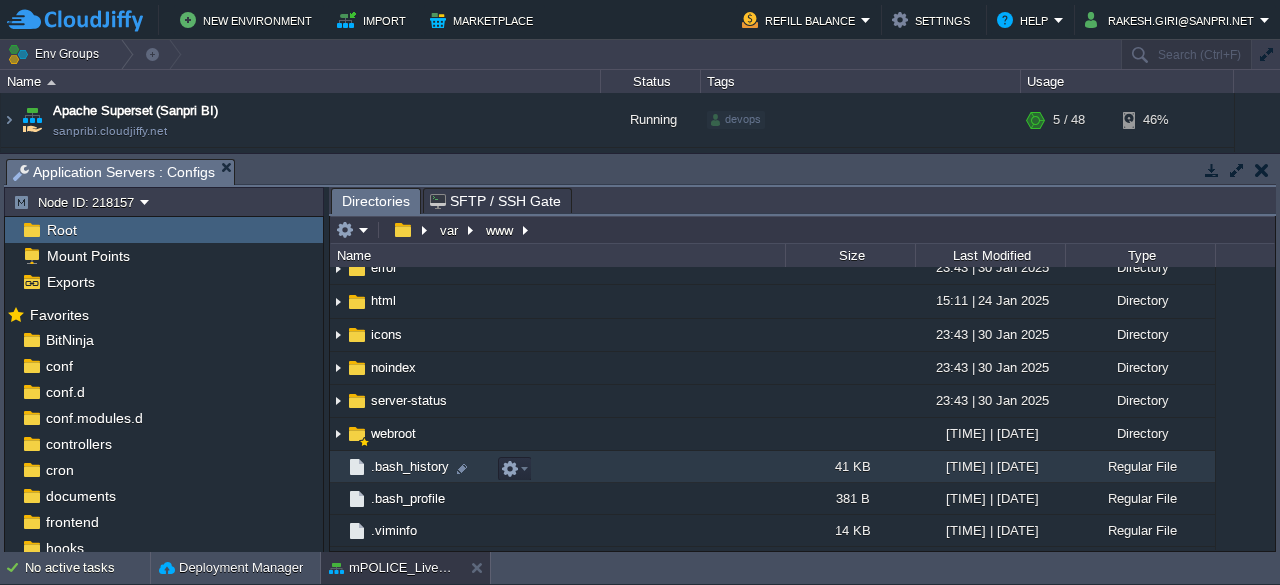 scroll, scrollTop: 274, scrollLeft: 0, axis: vertical 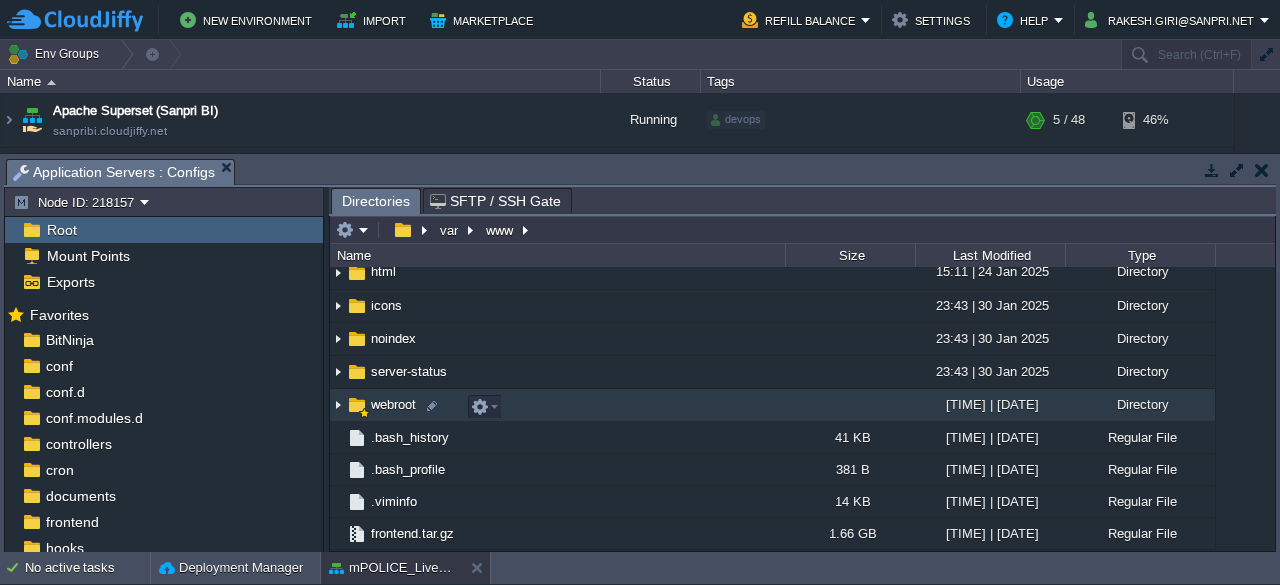 click on "webroot" at bounding box center (393, 404) 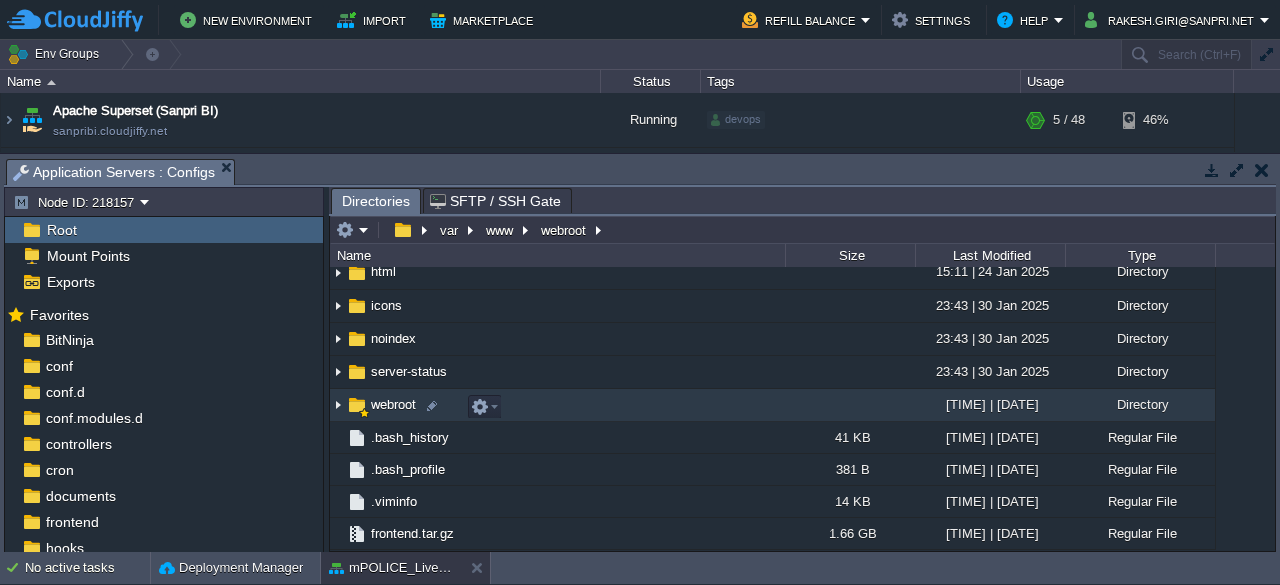 click on "webroot" at bounding box center (393, 404) 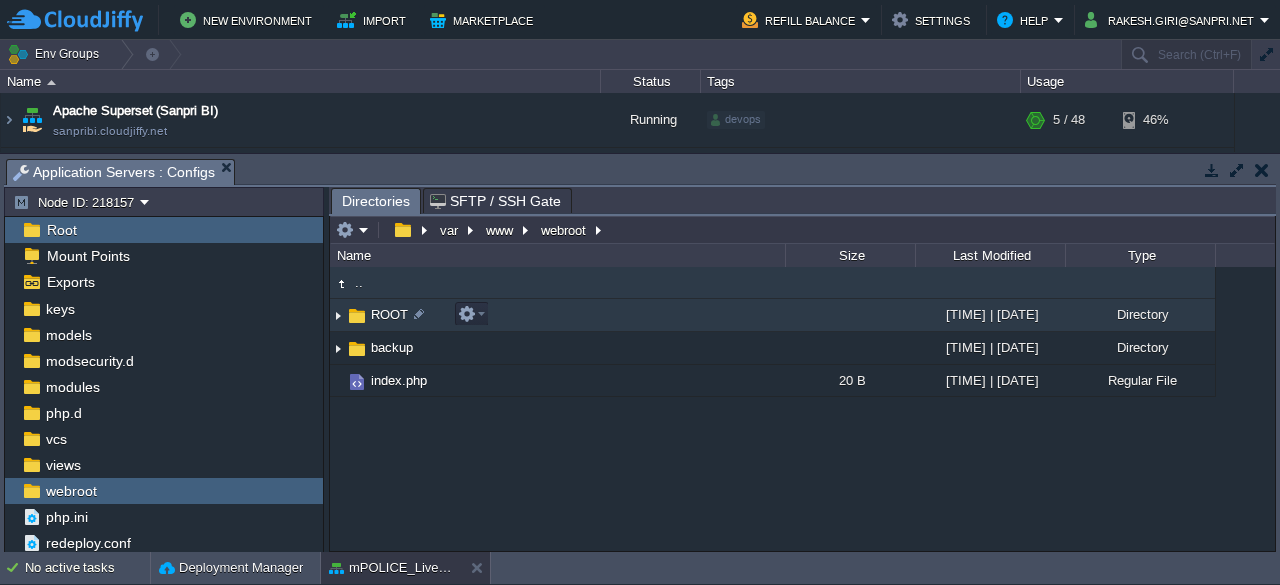 click on "ROOT" at bounding box center (389, 314) 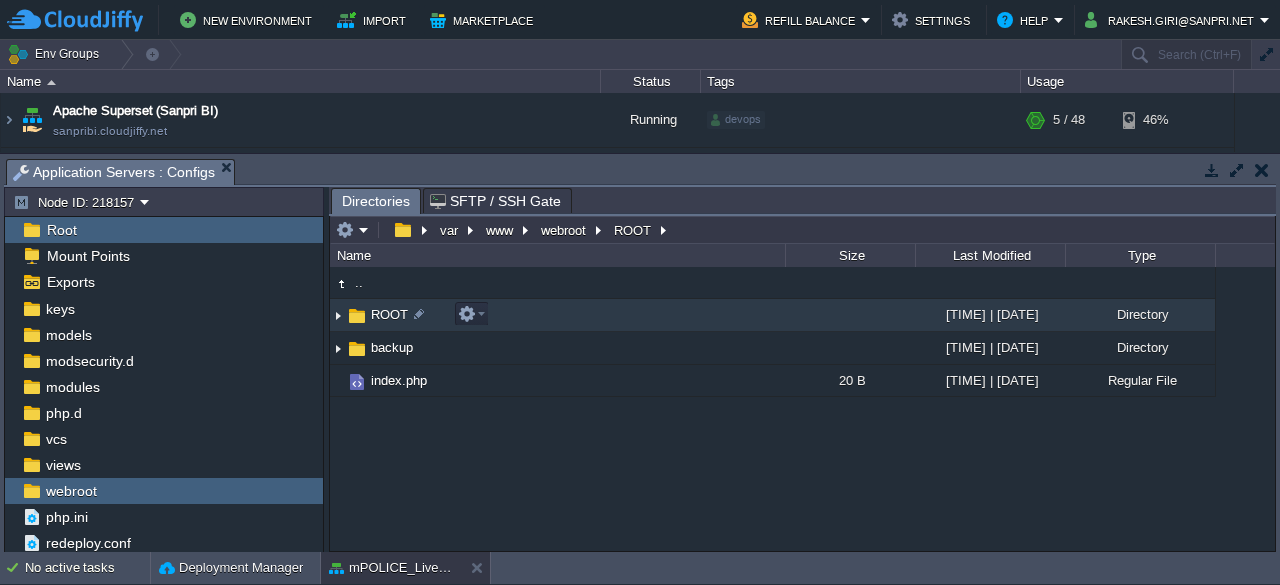 click on "ROOT" at bounding box center (389, 314) 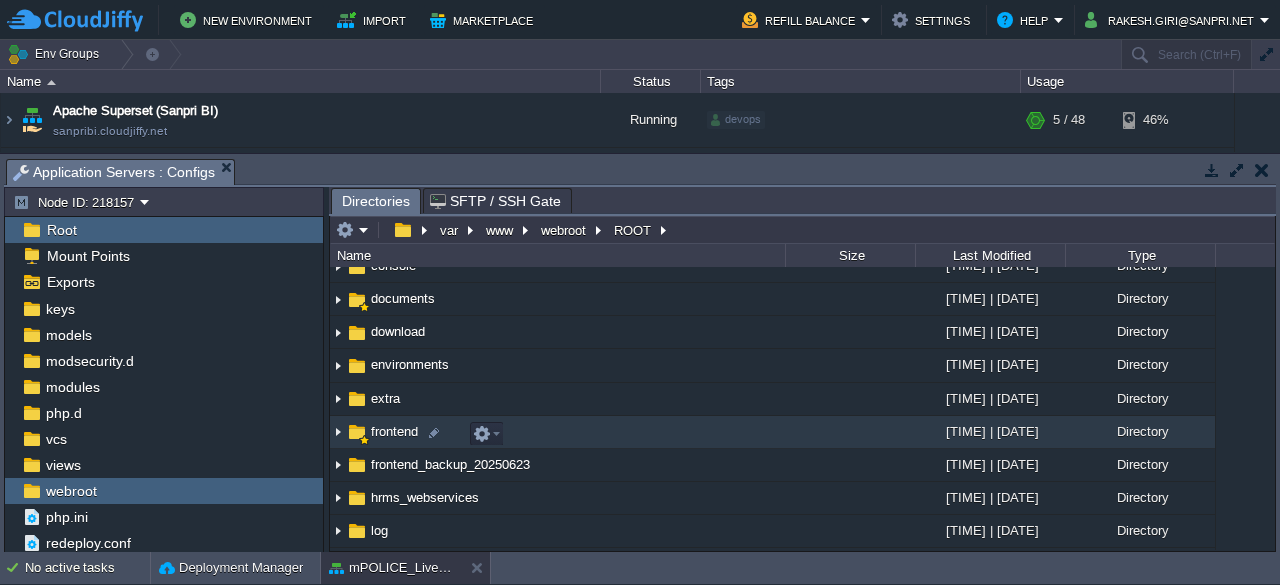 scroll, scrollTop: 212, scrollLeft: 0, axis: vertical 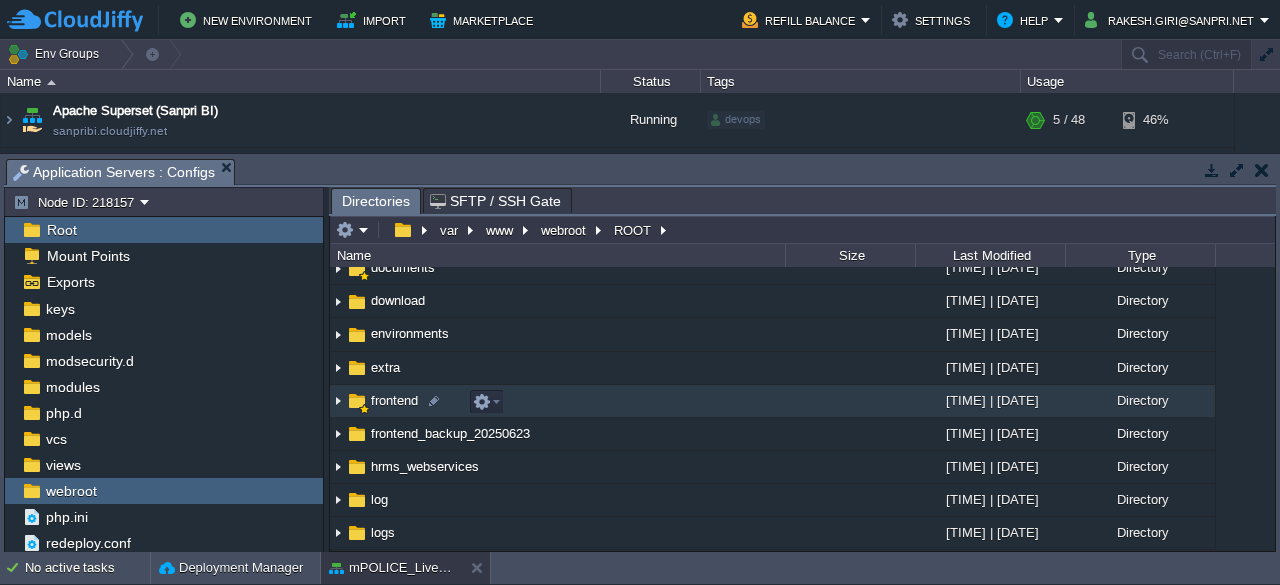 click on "frontend" at bounding box center [394, 400] 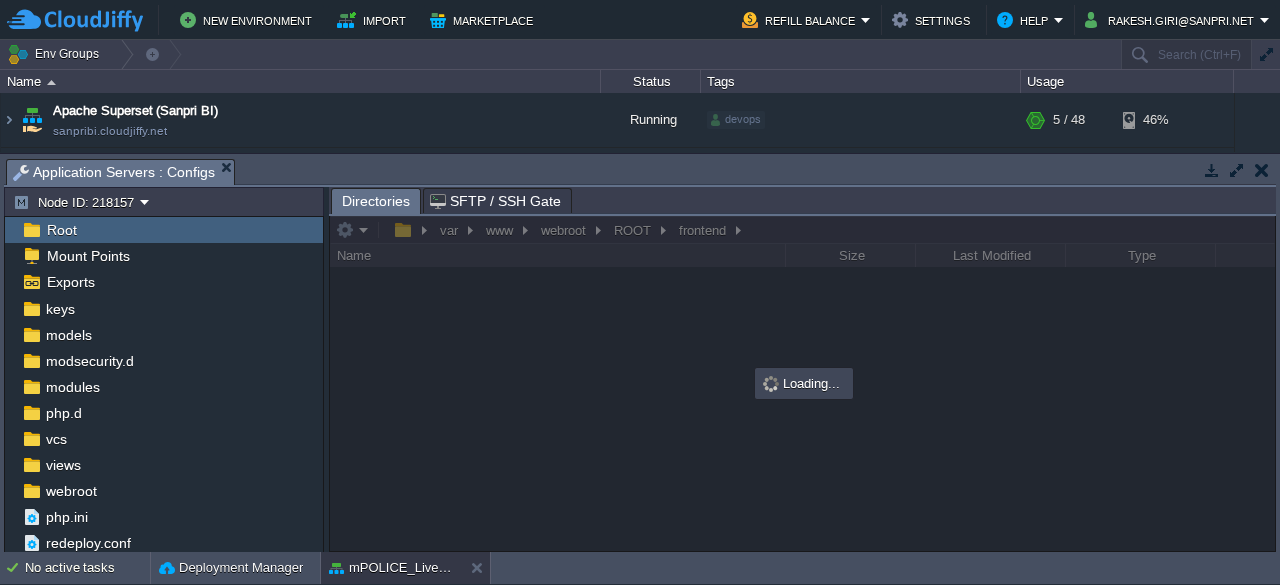 scroll, scrollTop: 93, scrollLeft: 0, axis: vertical 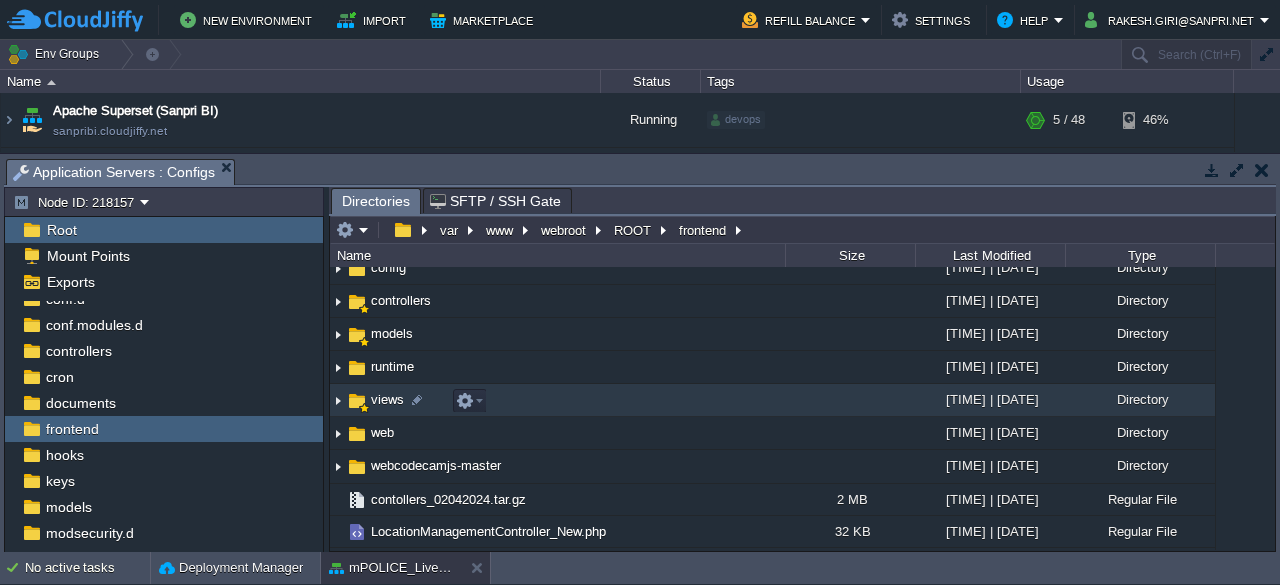 click on "views" at bounding box center (387, 399) 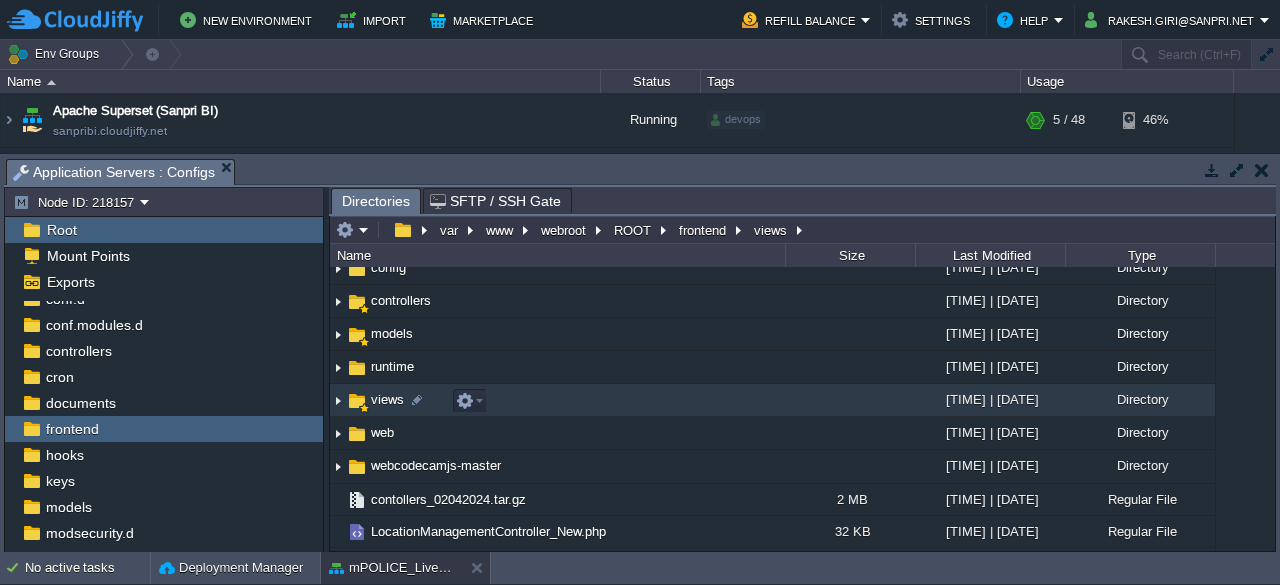 click on "views" at bounding box center [387, 399] 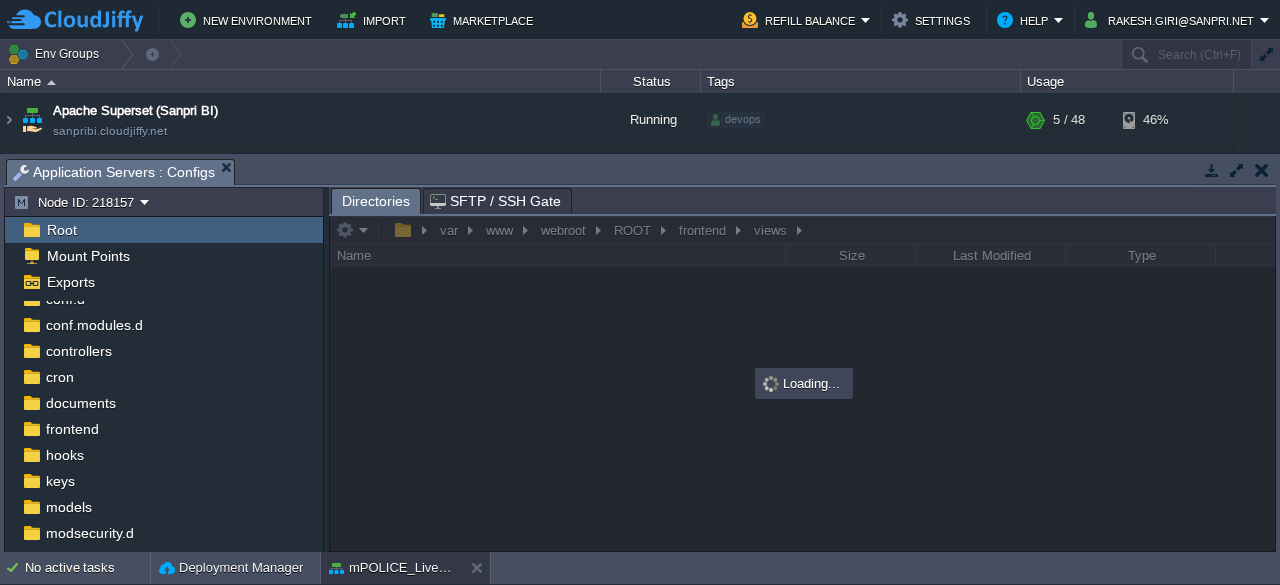scroll, scrollTop: 265, scrollLeft: 0, axis: vertical 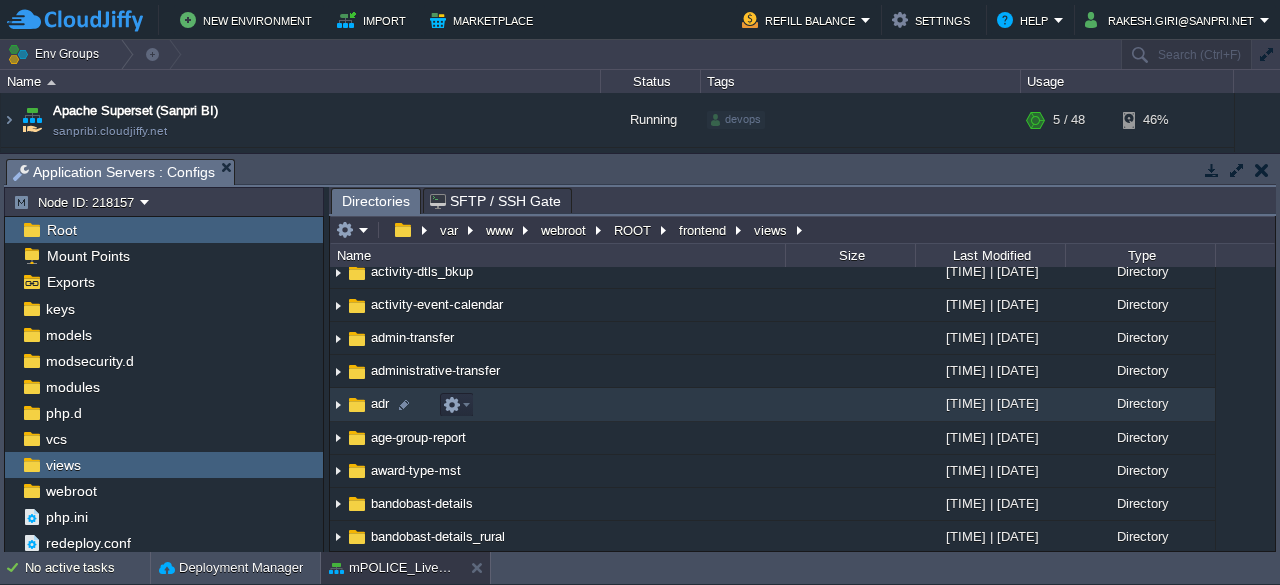 click on "adr" at bounding box center [380, 403] 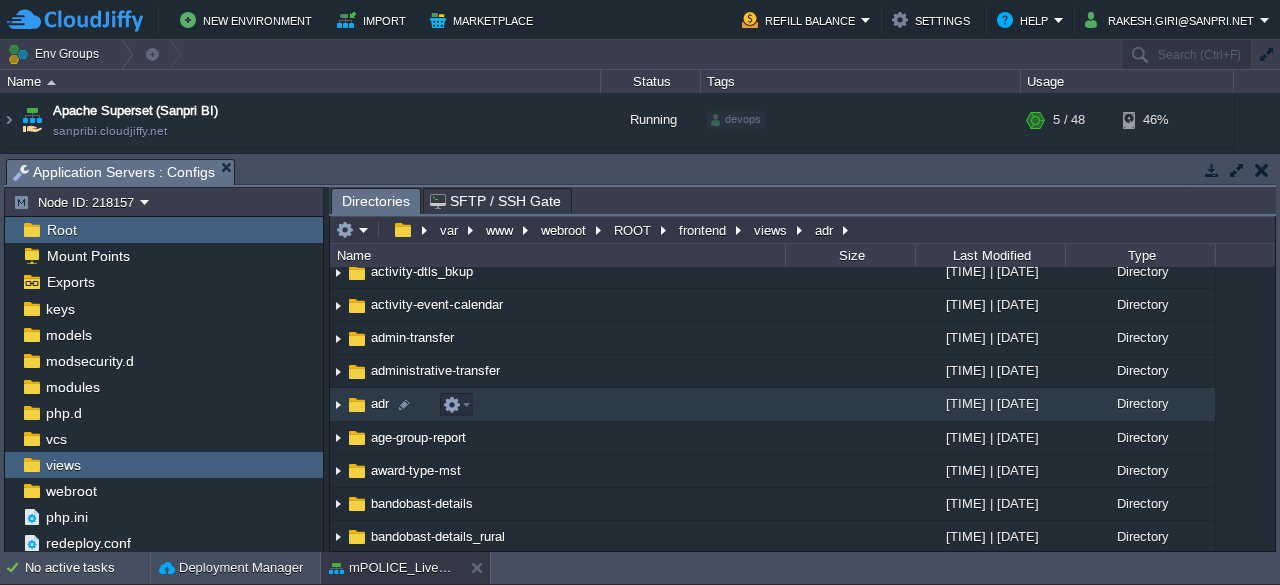 click on "adr" at bounding box center (380, 403) 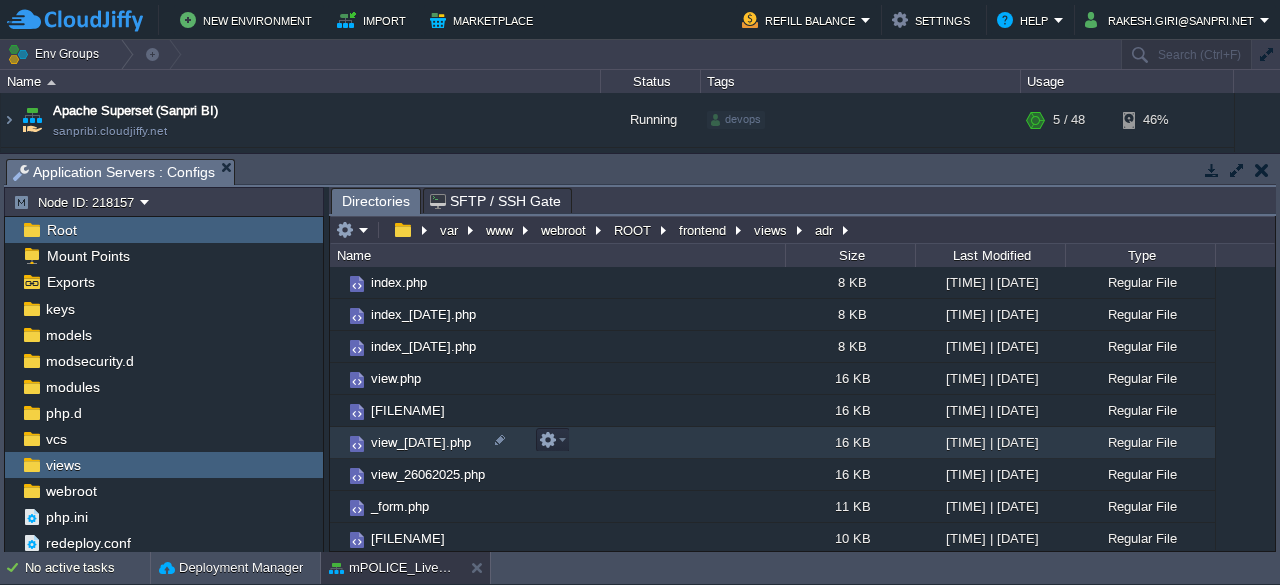 scroll, scrollTop: 0, scrollLeft: 0, axis: both 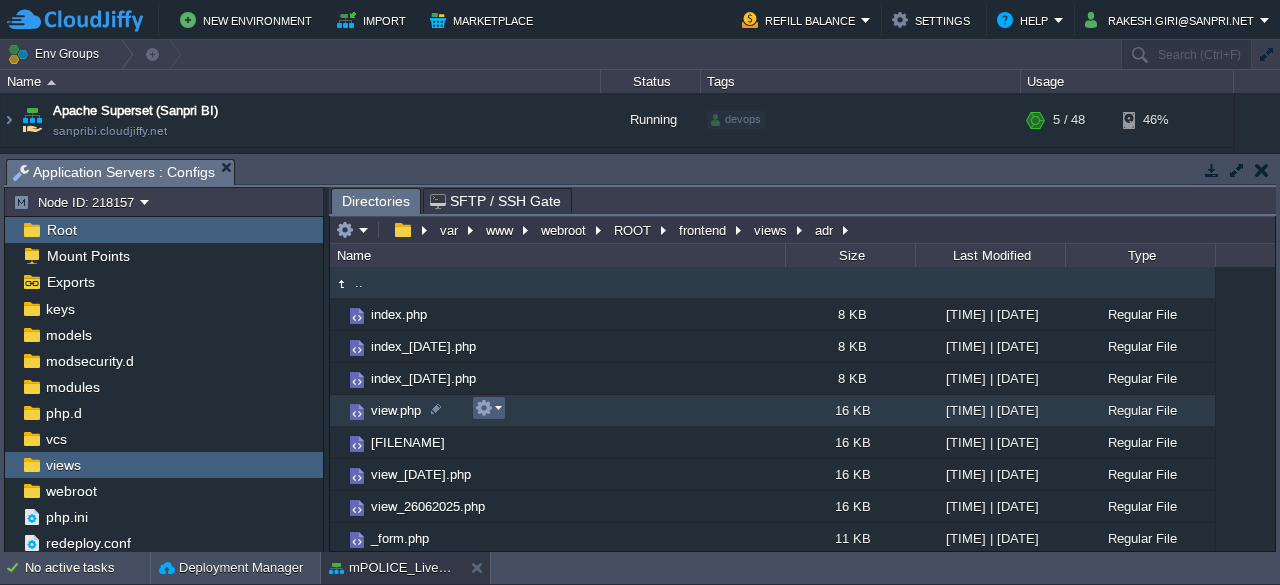 click at bounding box center (488, 408) 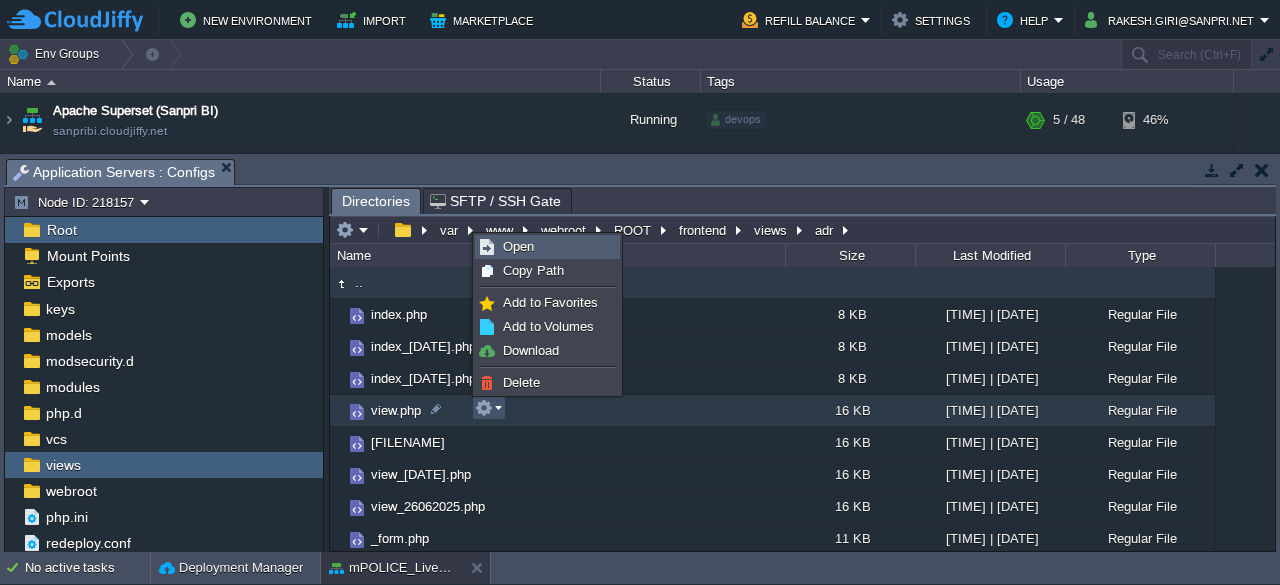 click on "Open" at bounding box center [547, 247] 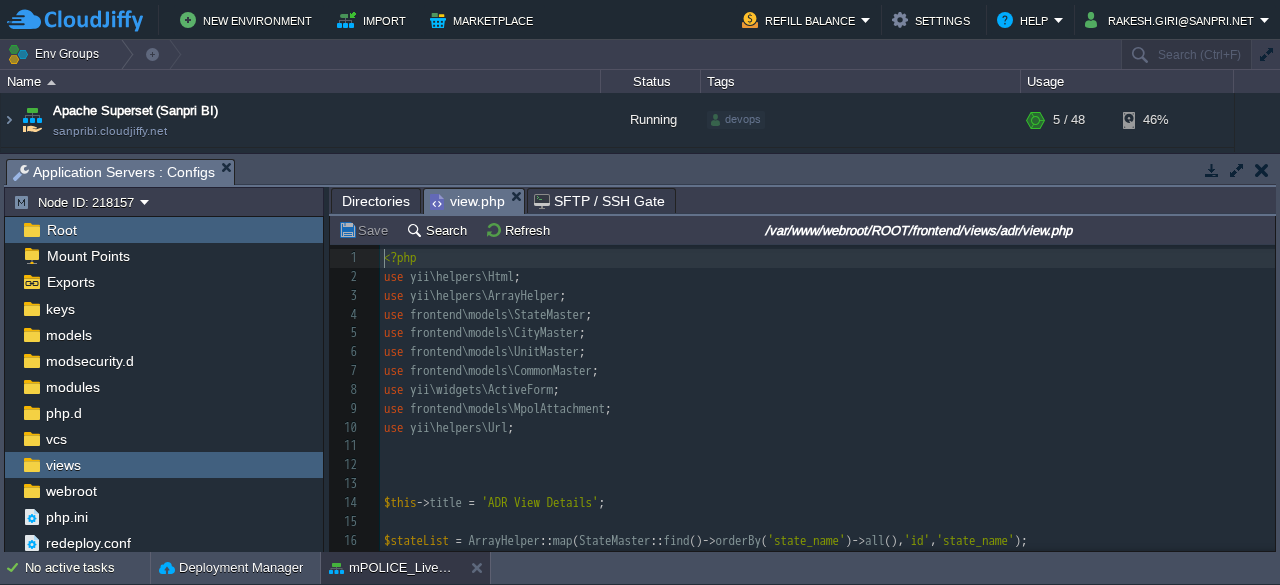 scroll, scrollTop: 6, scrollLeft: 0, axis: vertical 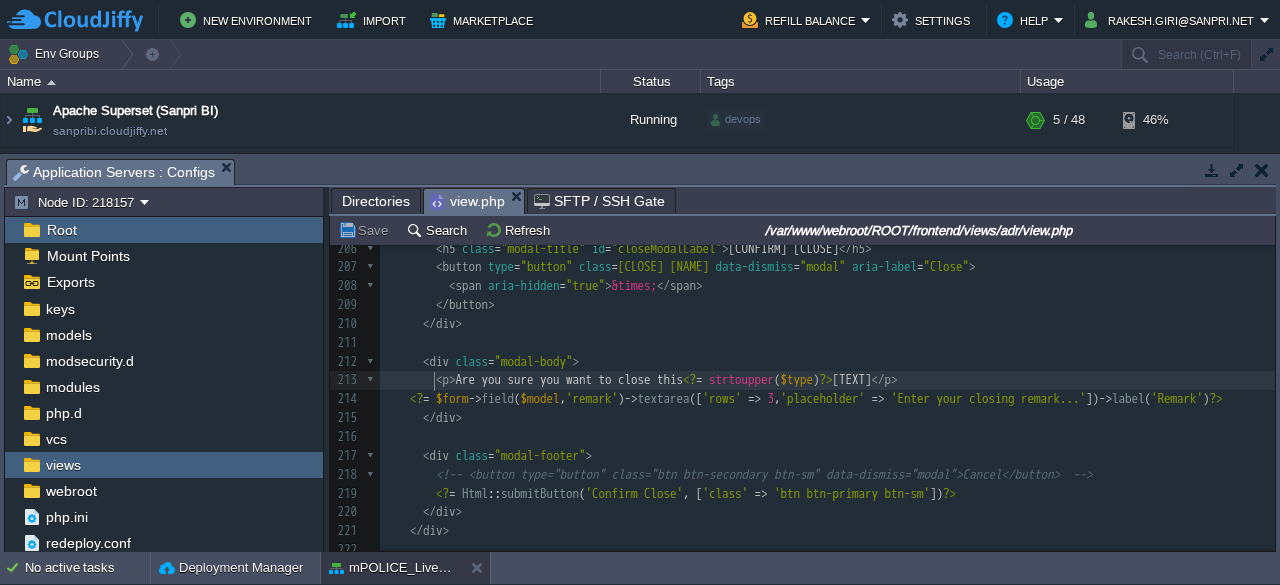 click on "[TIME] | [DATE]" at bounding box center (827, 258) 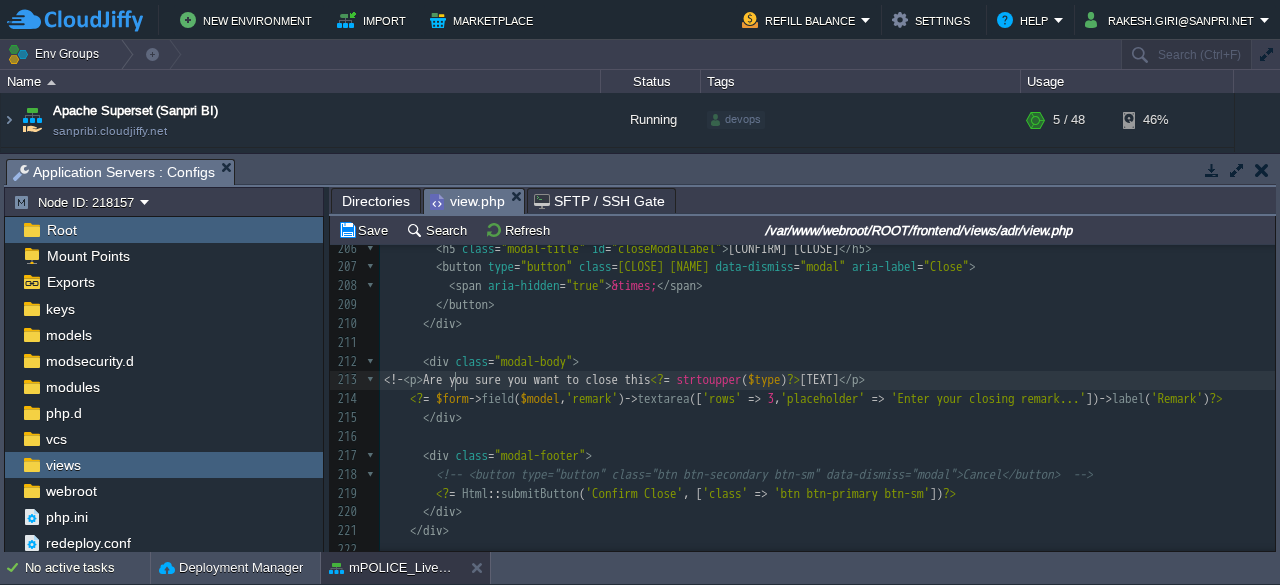type on "<!--" 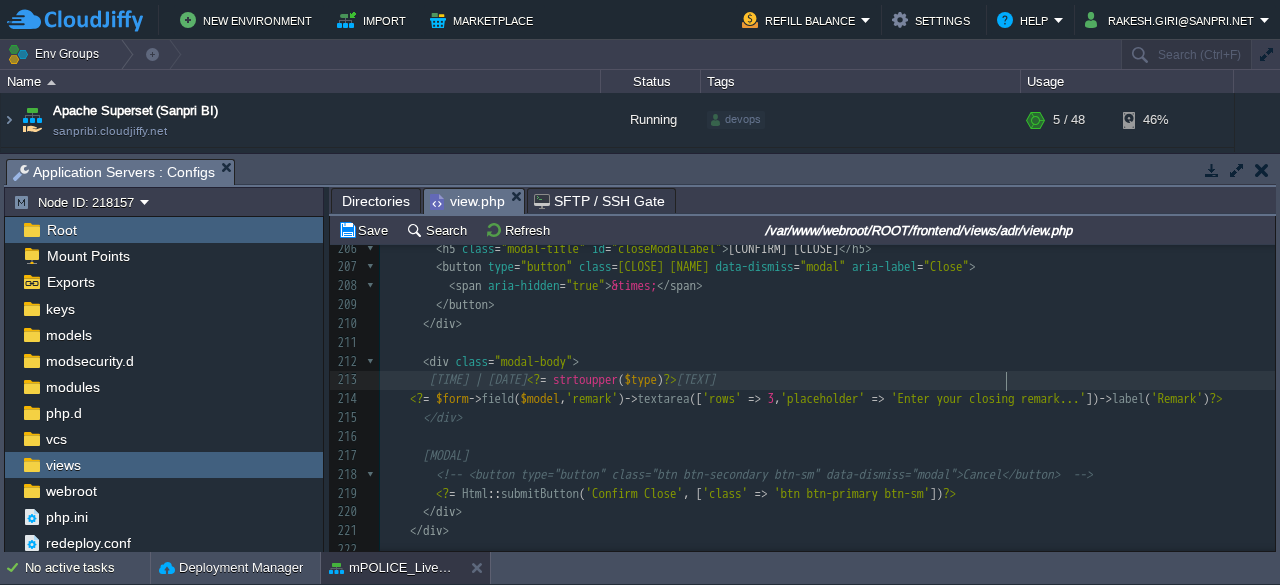 click on "[TIME] | [DATE]" at bounding box center [827, 380] 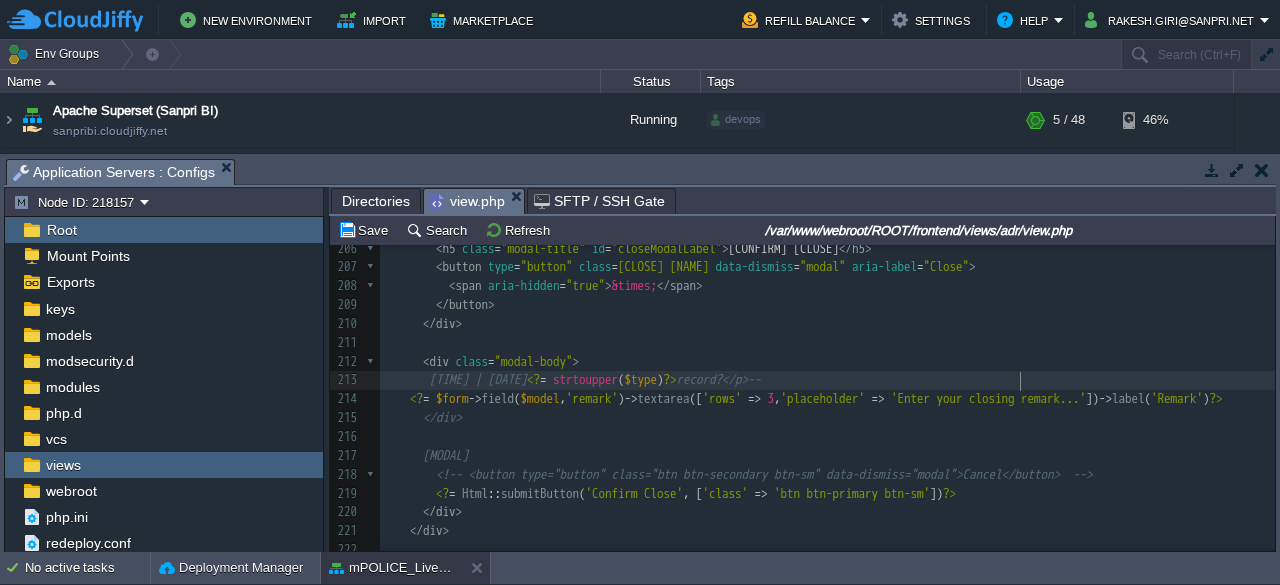 type on "-->" 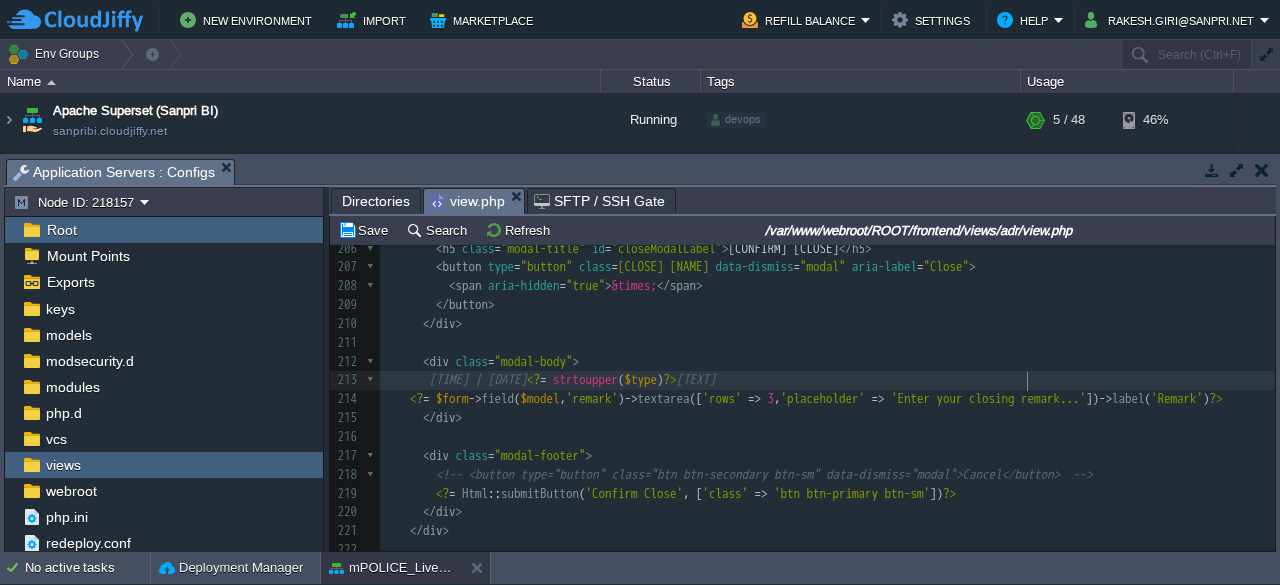 type 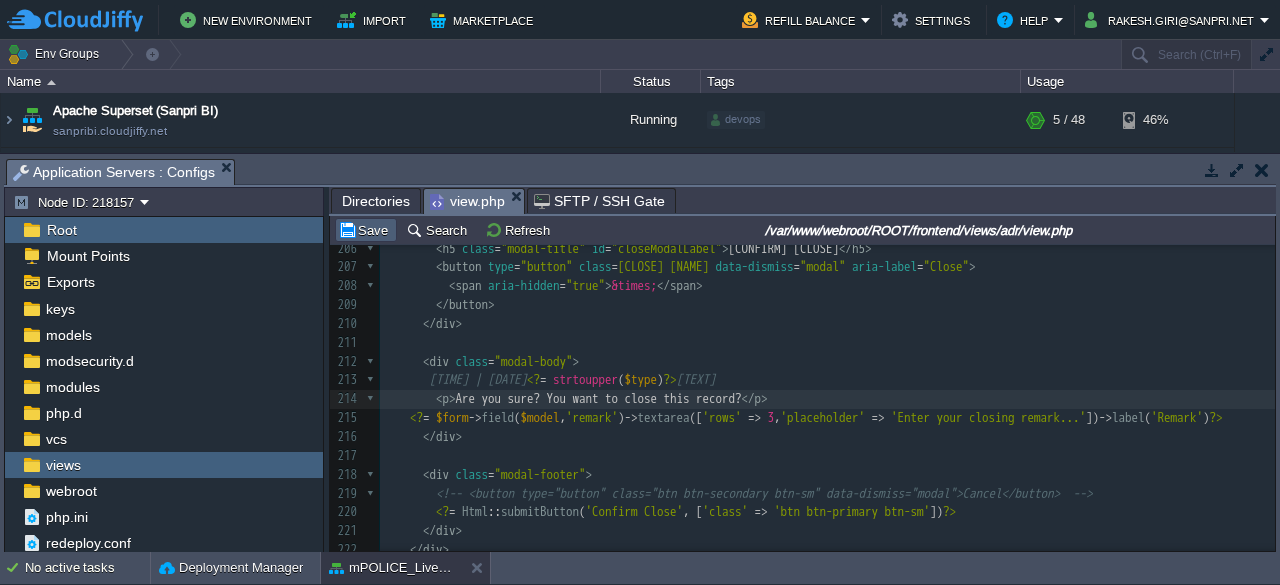 click on "Save" at bounding box center [366, 230] 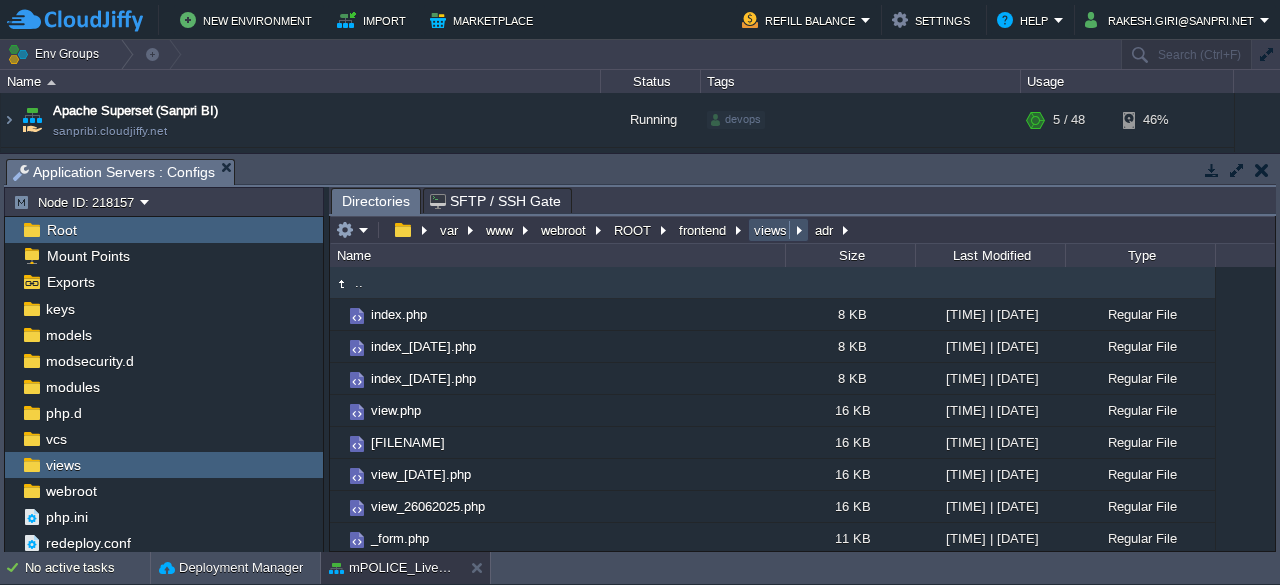 click on "views" at bounding box center [771, 230] 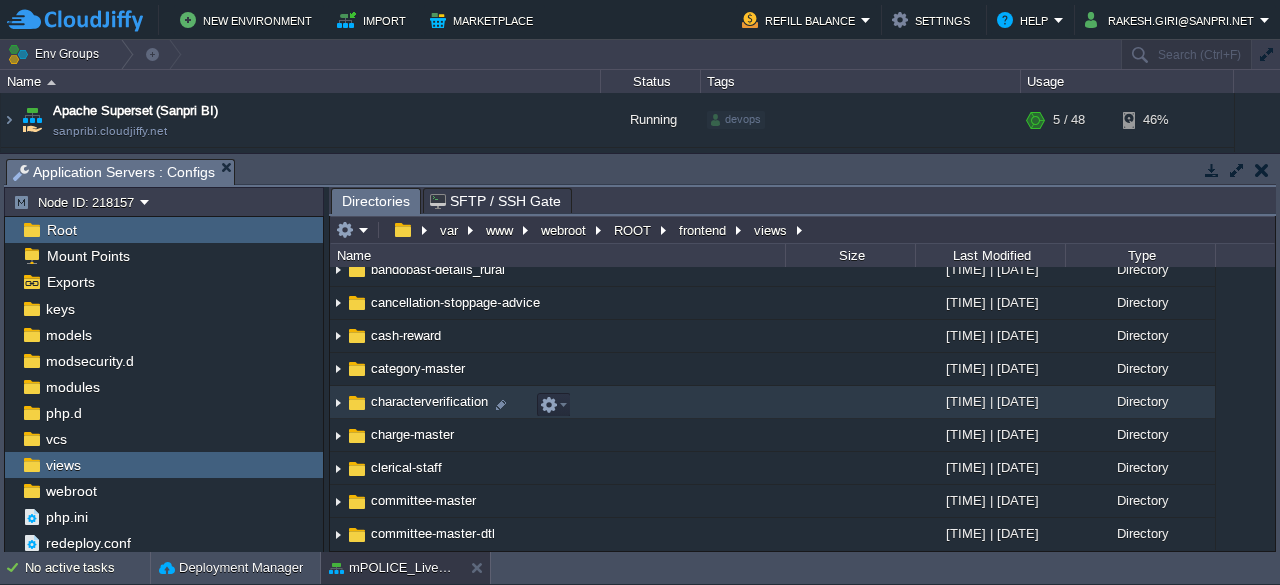 click on "characterverification" at bounding box center [429, 401] 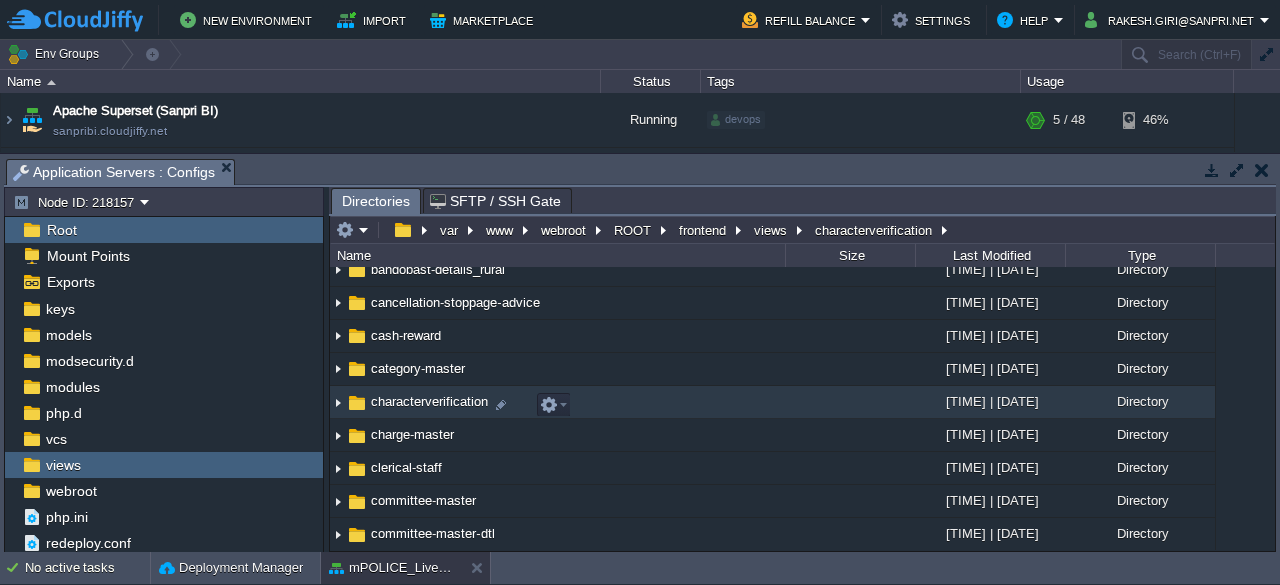 click on "characterverification" at bounding box center (429, 401) 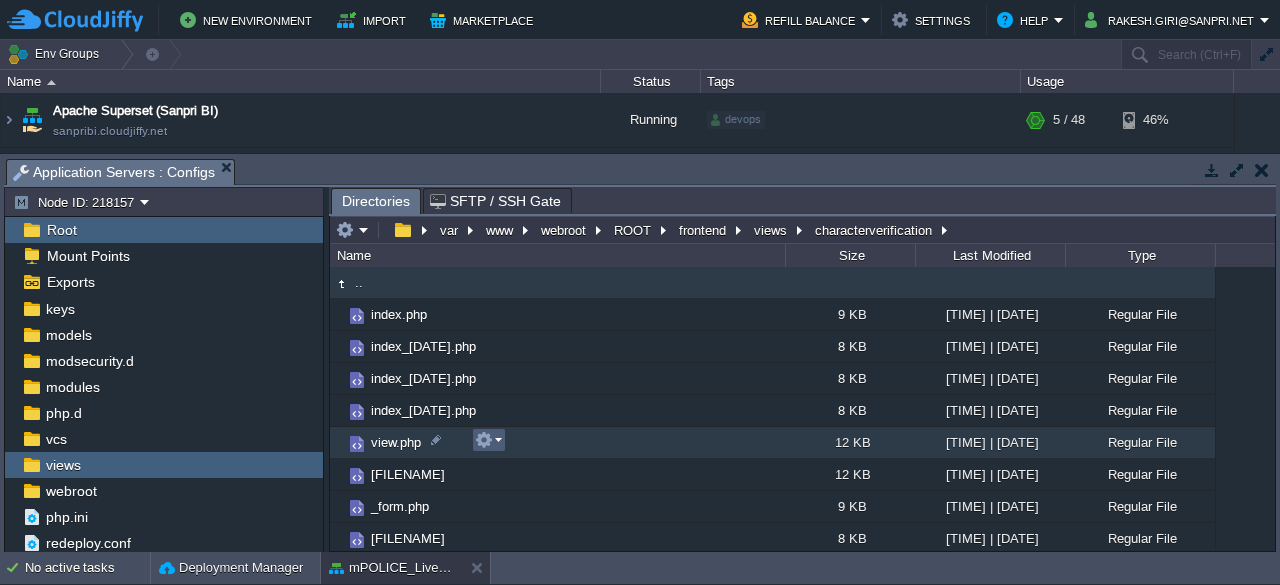 click at bounding box center [488, 440] 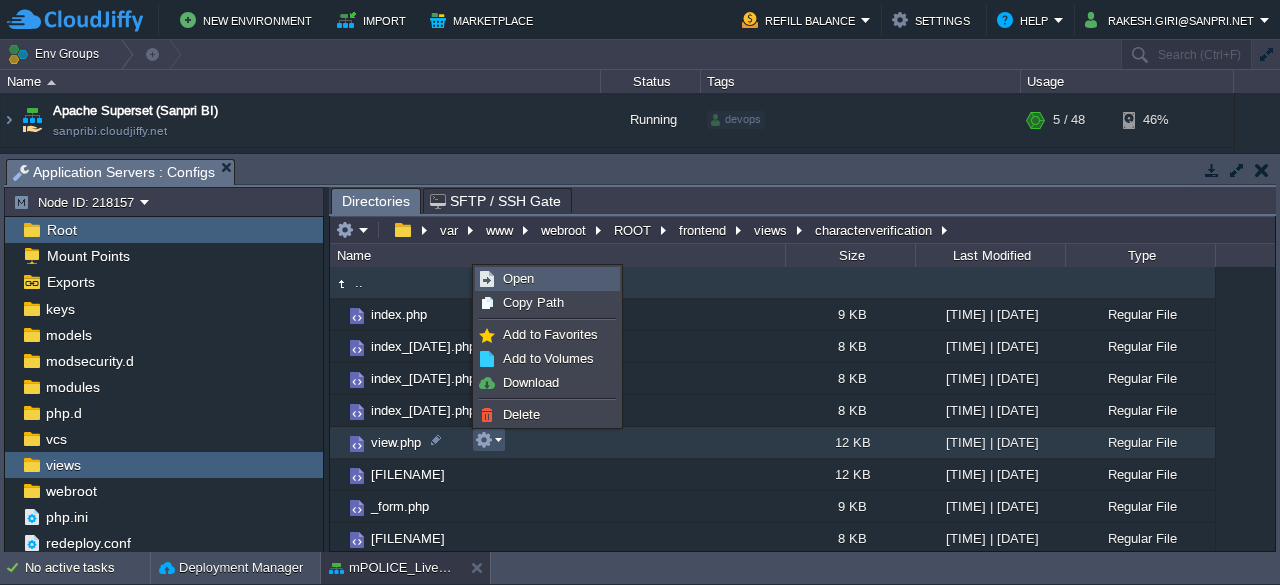 click on "Open" at bounding box center [518, 278] 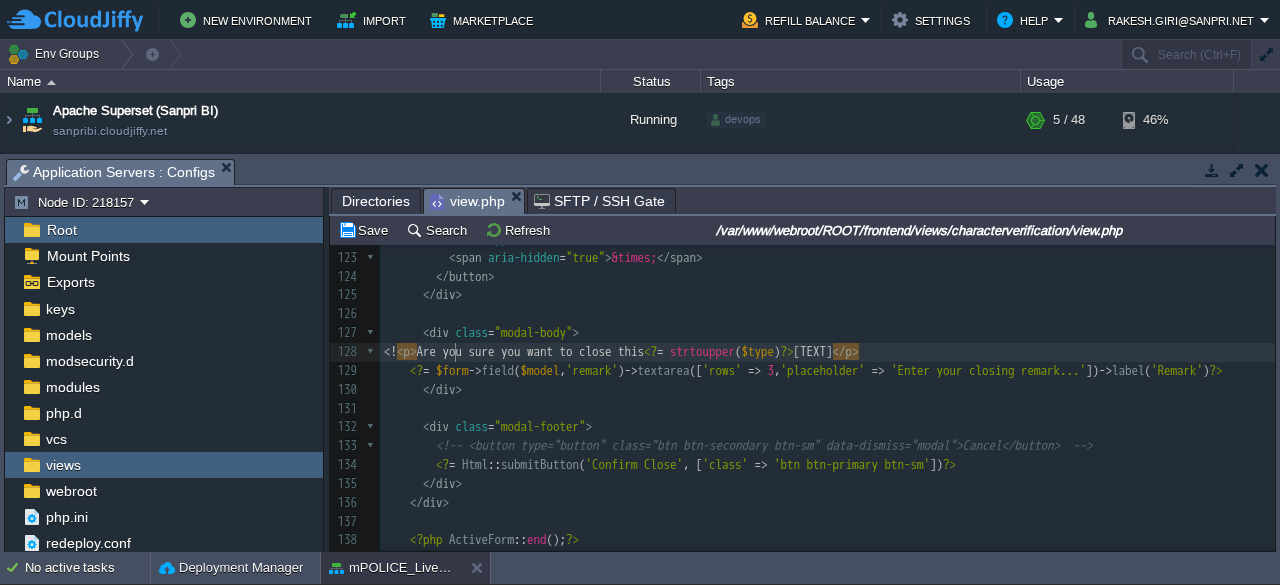type on "<!--" 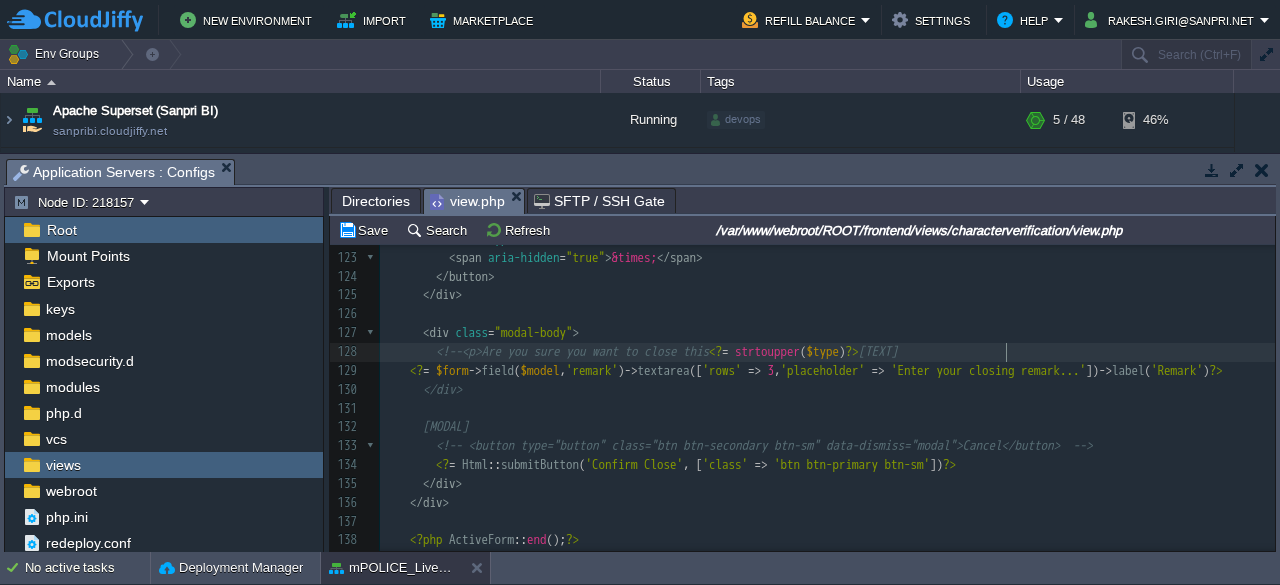 click on "[TEXT]" at bounding box center [827, 352] 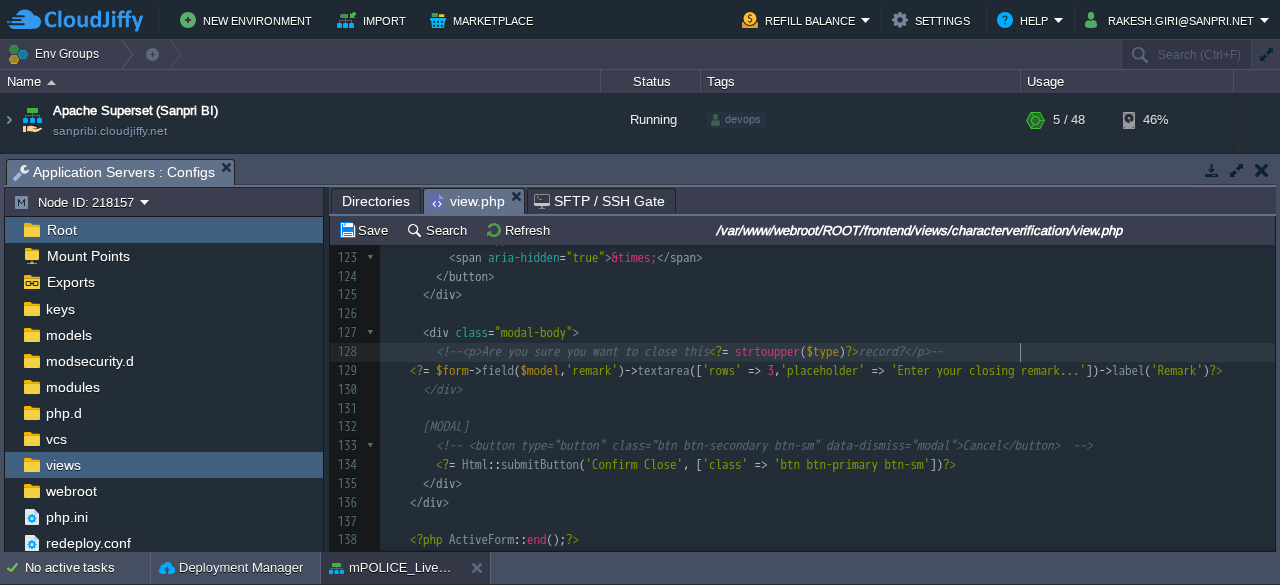 type on "-->" 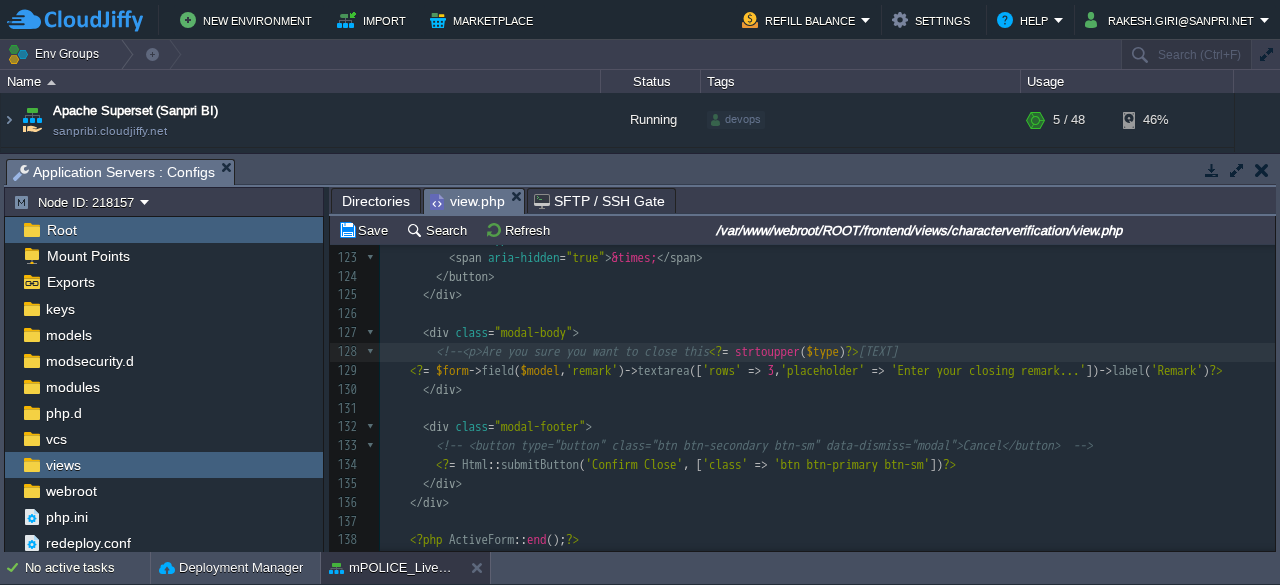 type 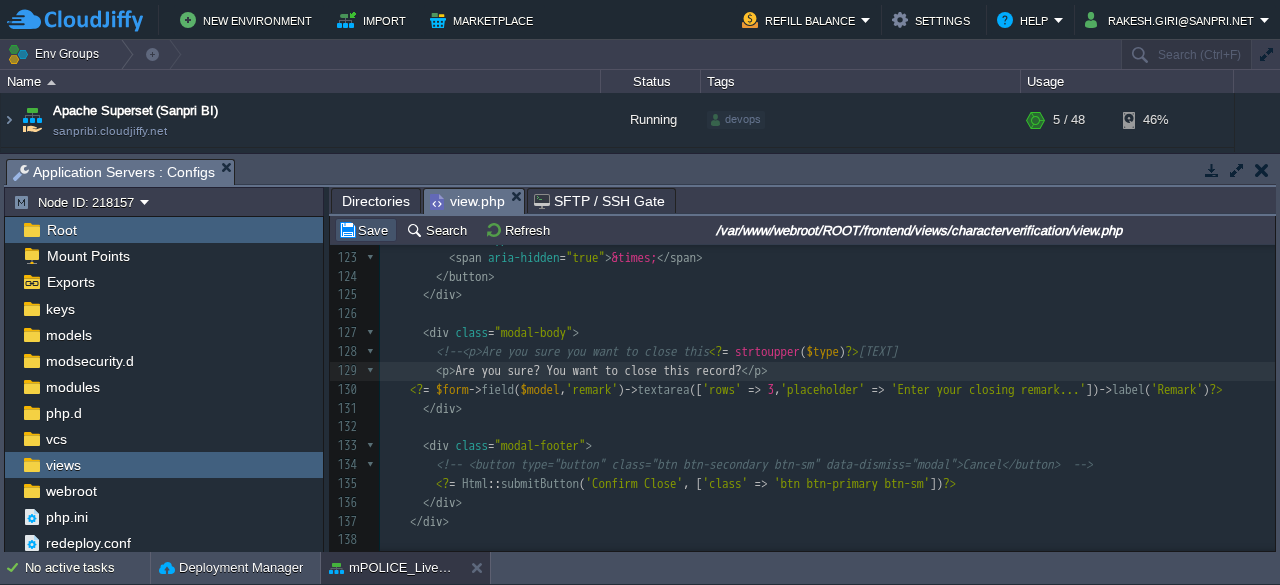 click on "Save" at bounding box center [366, 230] 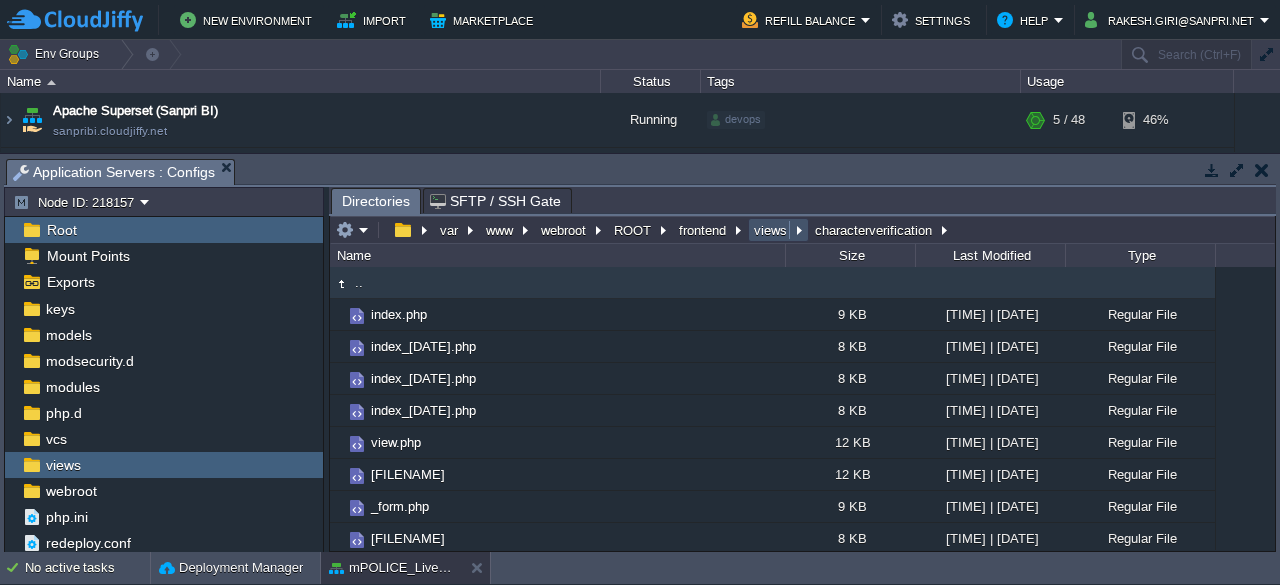 click on "views" at bounding box center [771, 230] 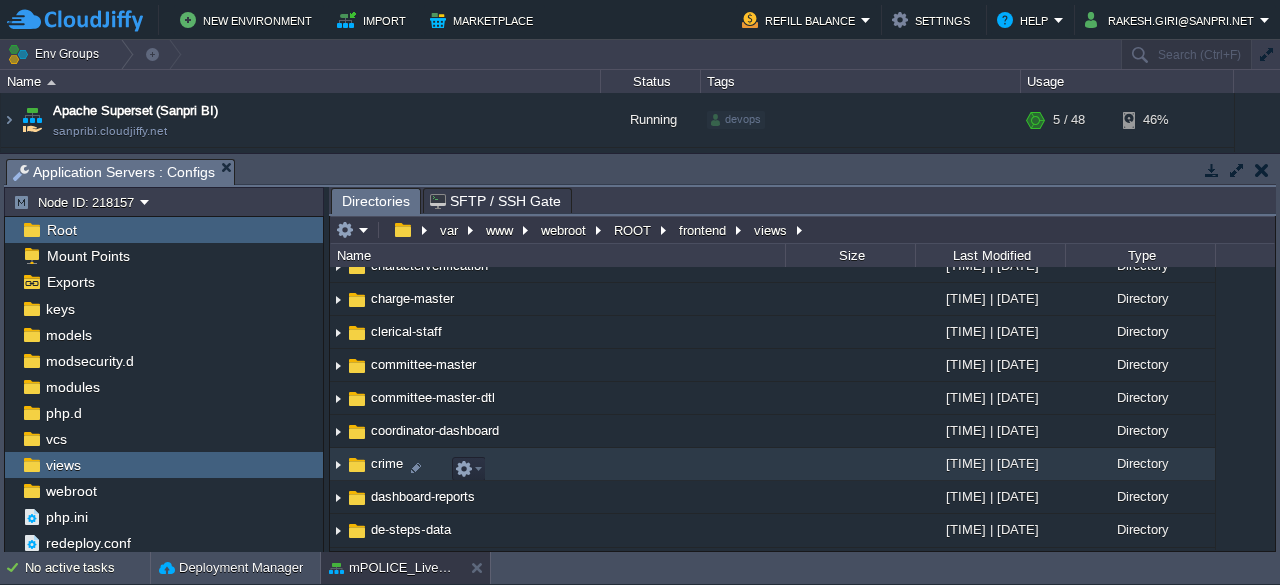 click on "crime" at bounding box center (387, 463) 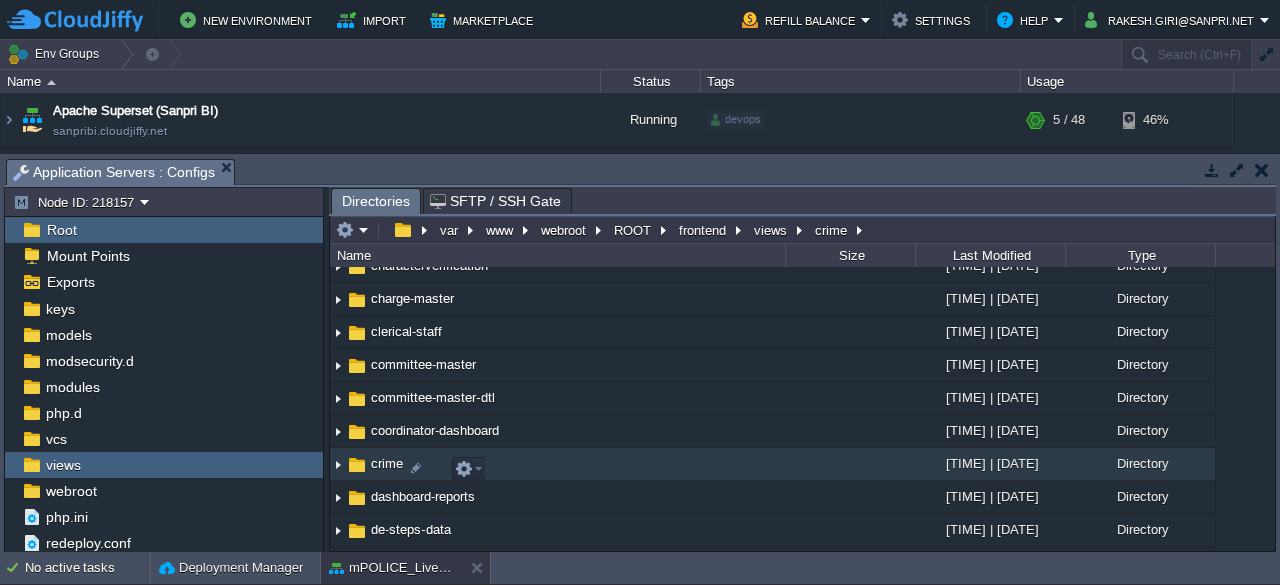 click on "crime" at bounding box center [387, 463] 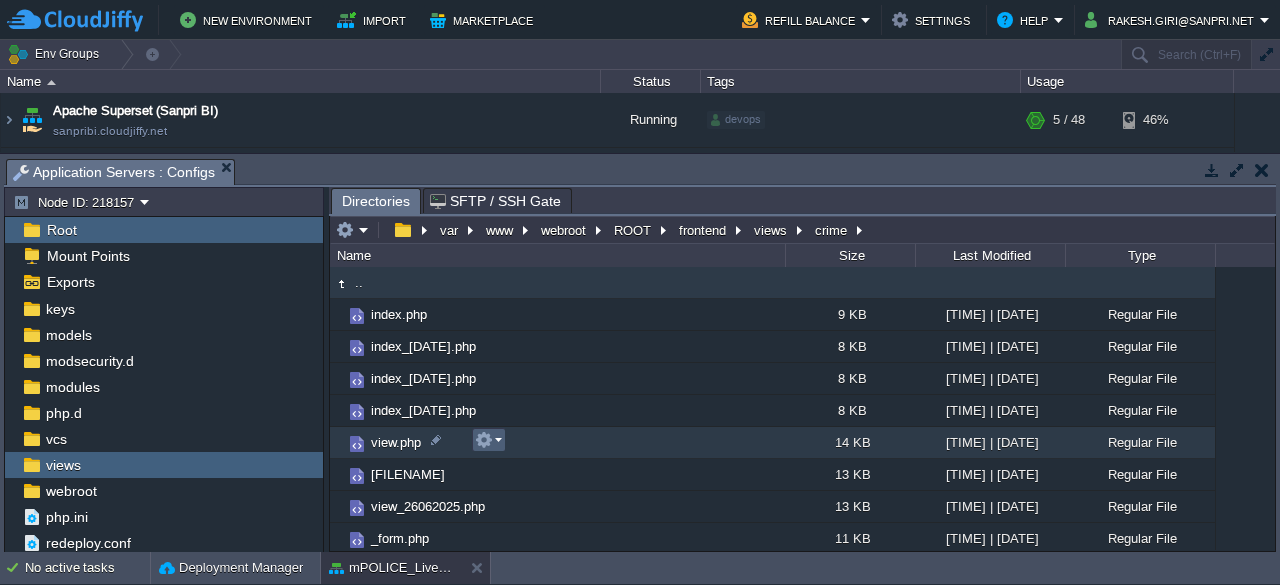 click at bounding box center (488, 440) 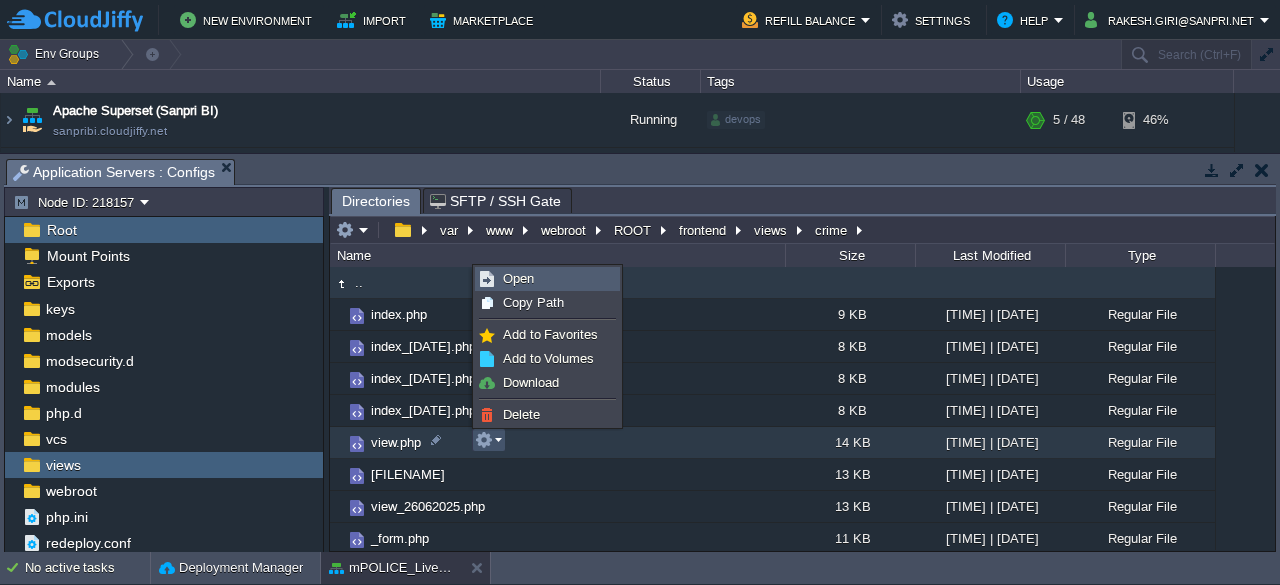 click on "Open" at bounding box center (518, 278) 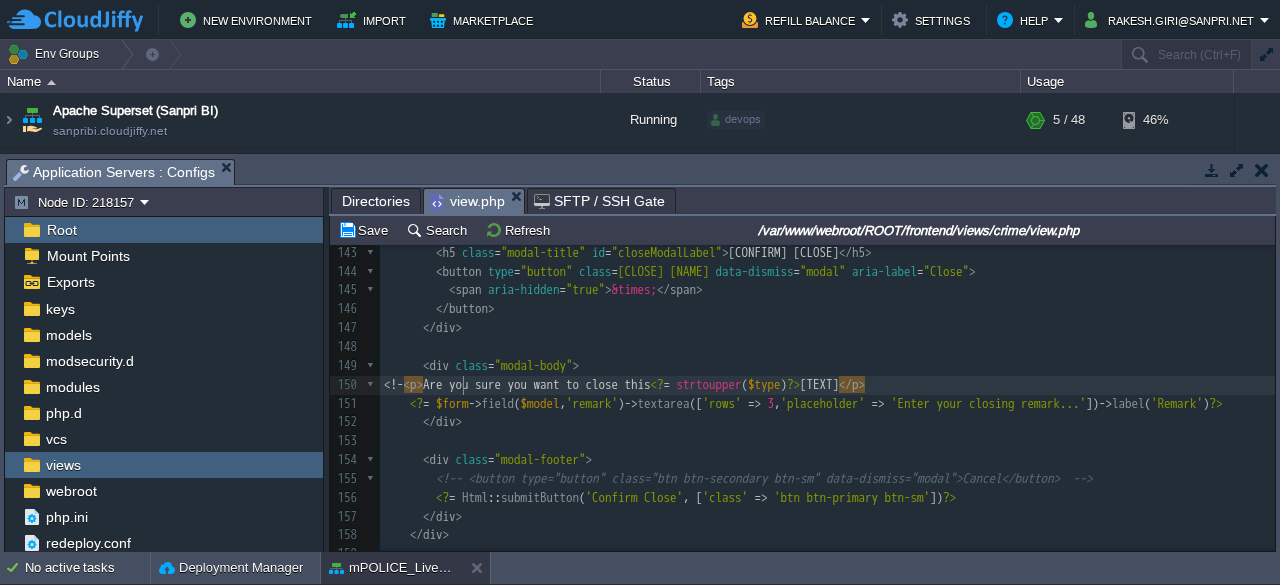 type on "<!--" 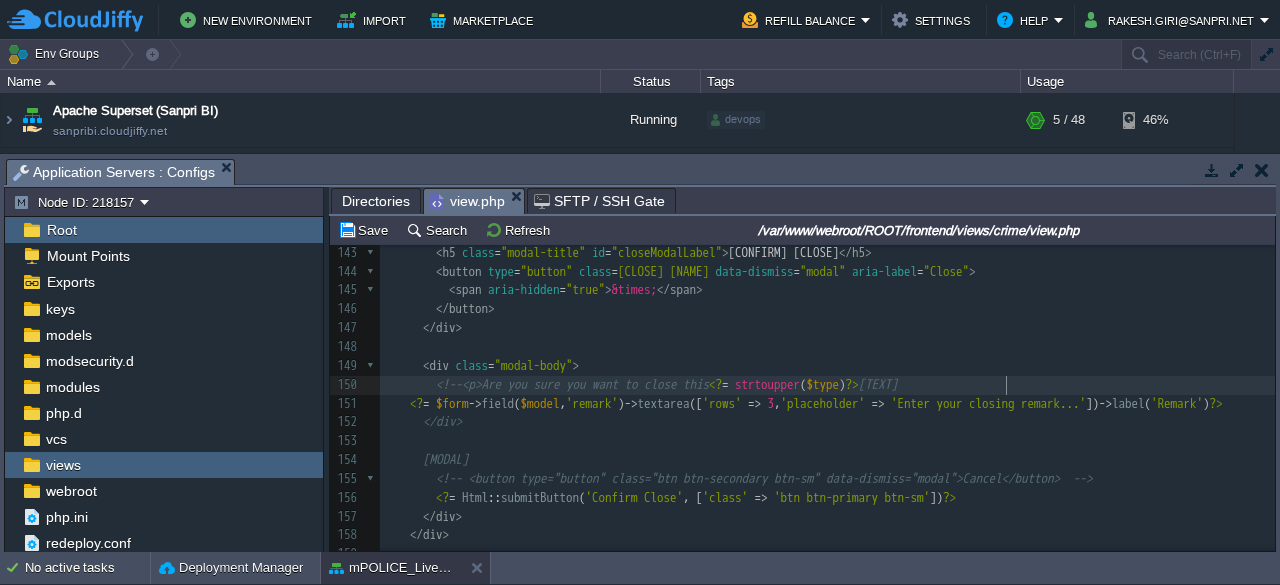 click on "[TEXT]" at bounding box center (827, 385) 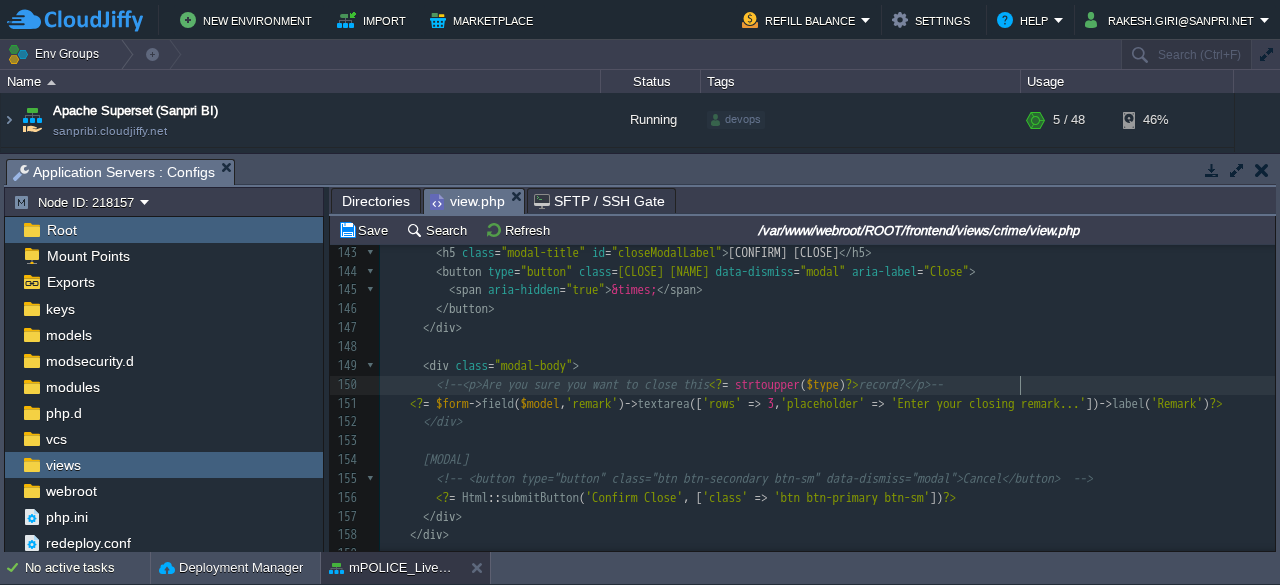 type on "-->" 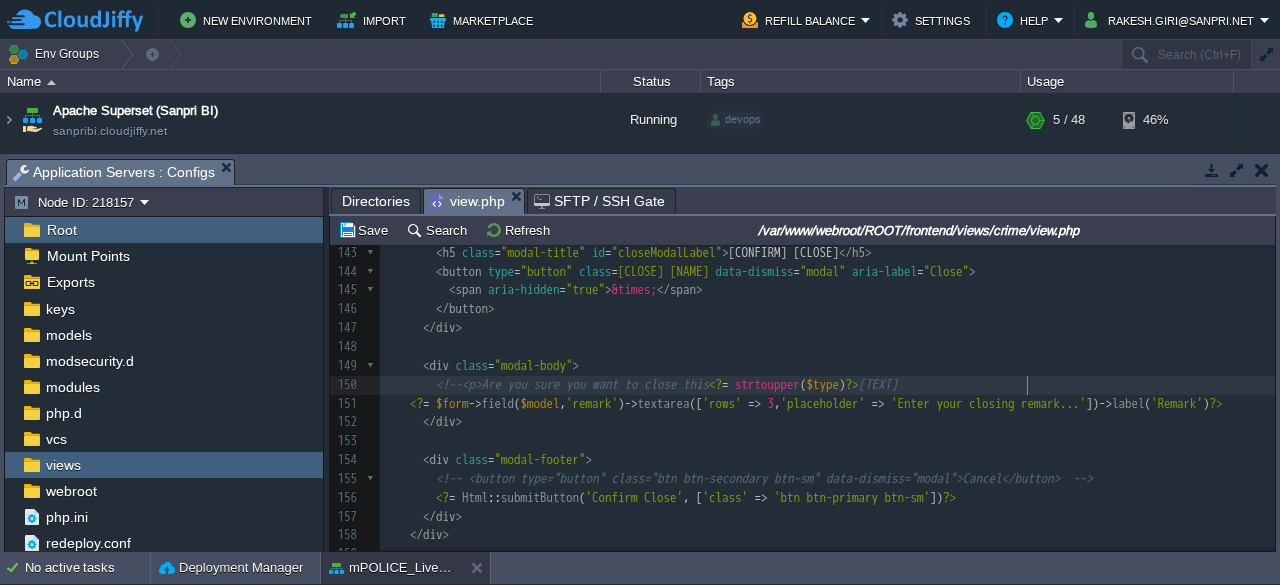 type 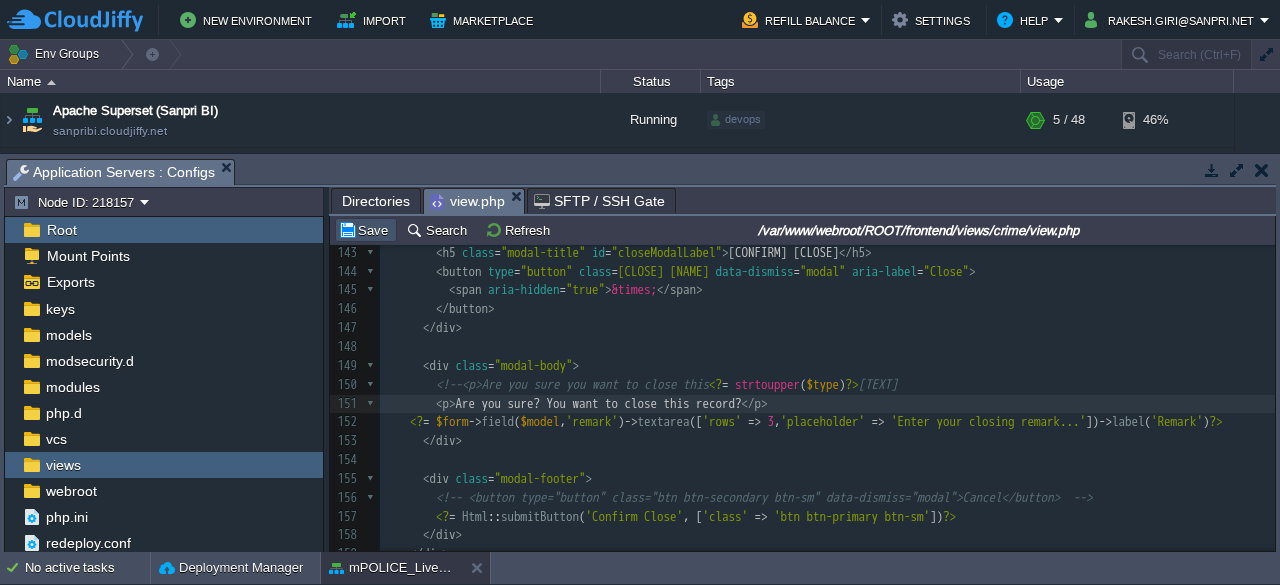 click on "Save" at bounding box center (366, 230) 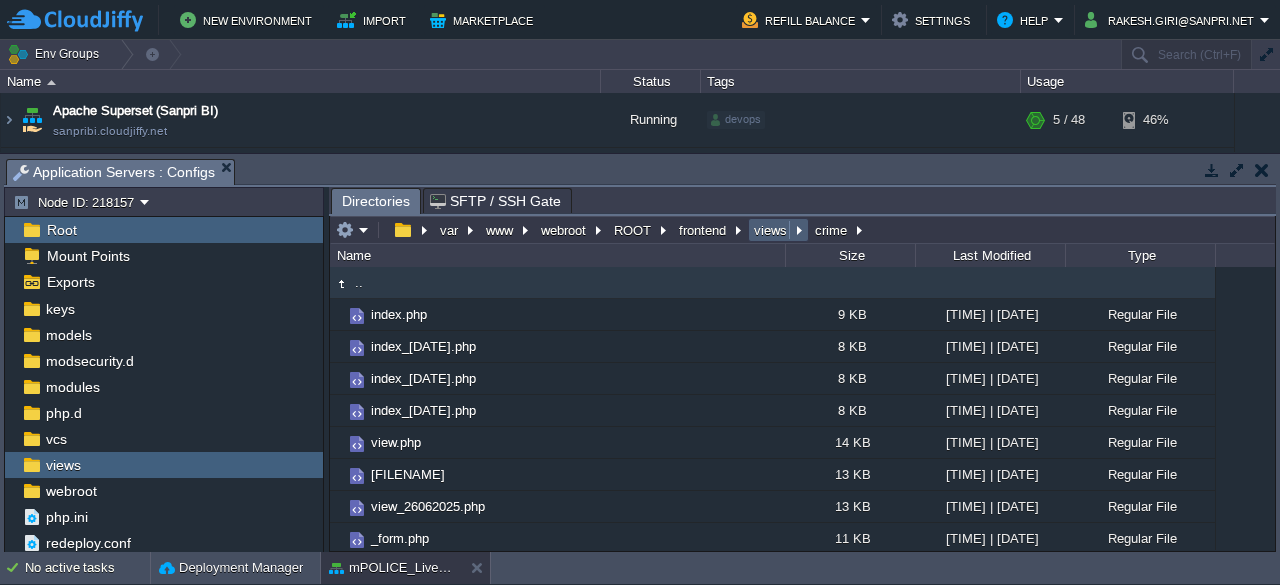click on "views" at bounding box center [771, 230] 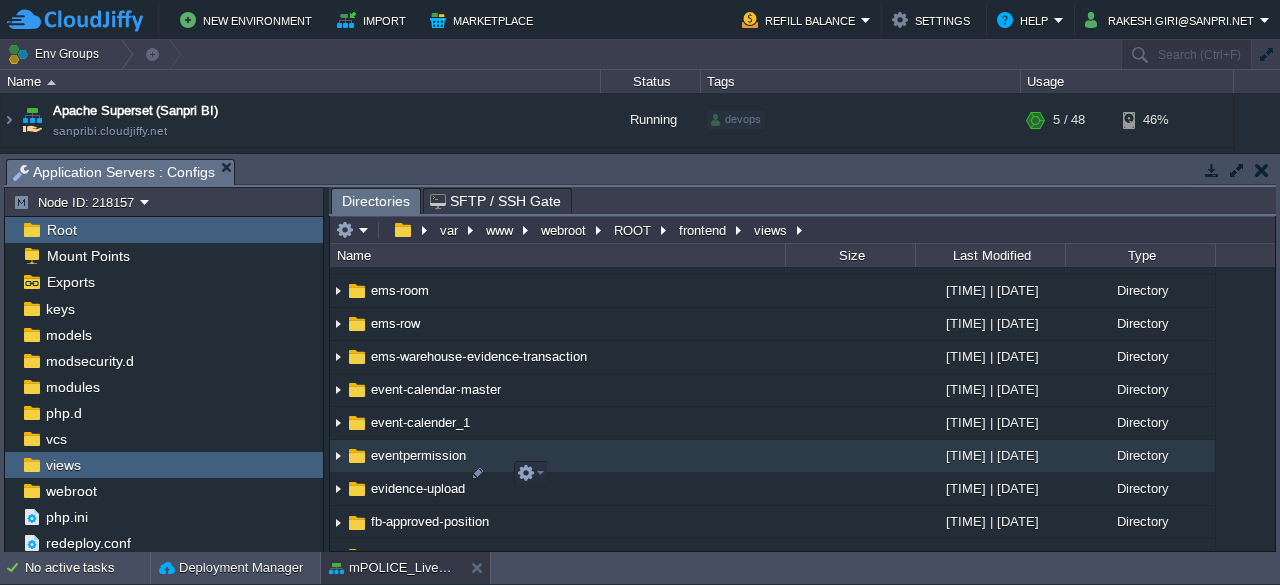 click on "eventpermission" at bounding box center (418, 455) 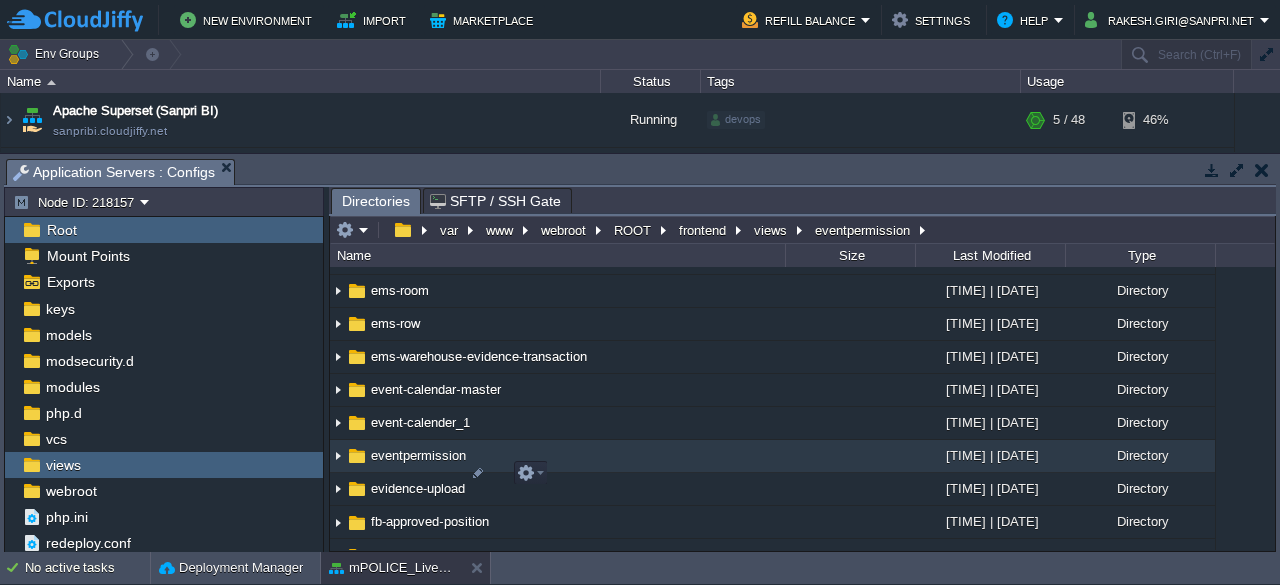 click on "eventpermission" at bounding box center [418, 455] 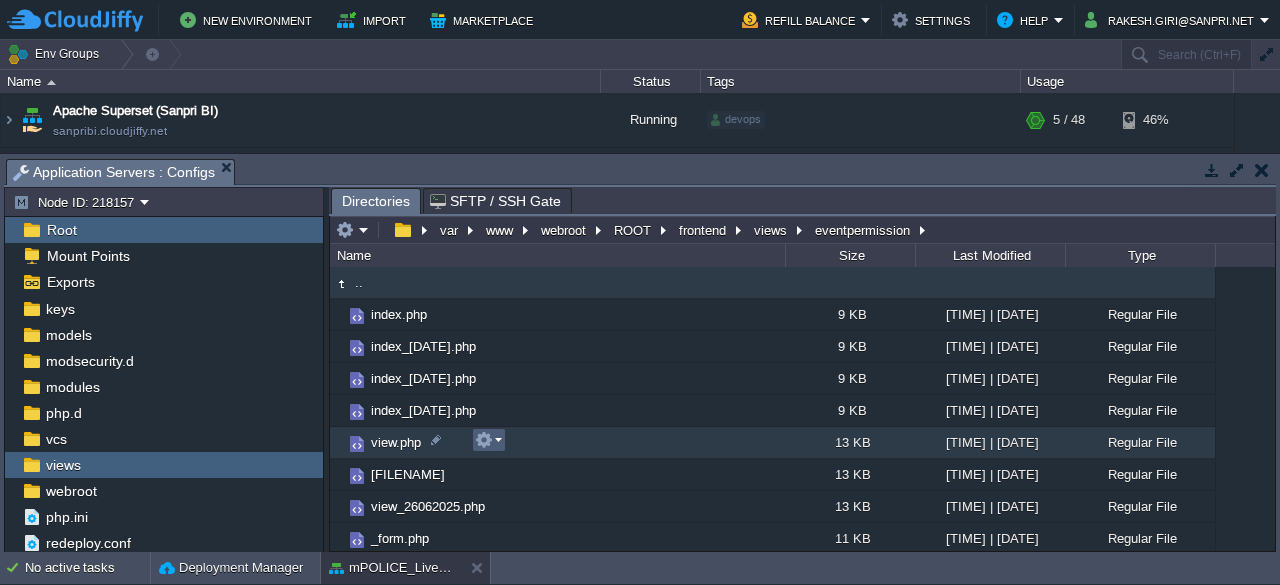 click at bounding box center (488, 440) 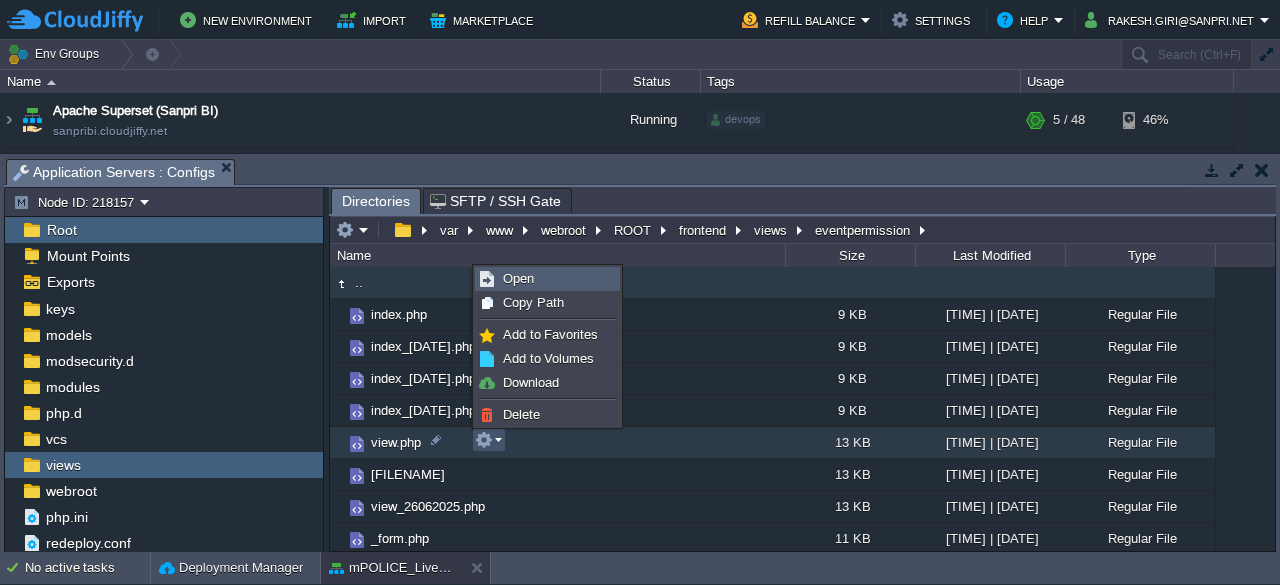 click on "Open" at bounding box center (547, 279) 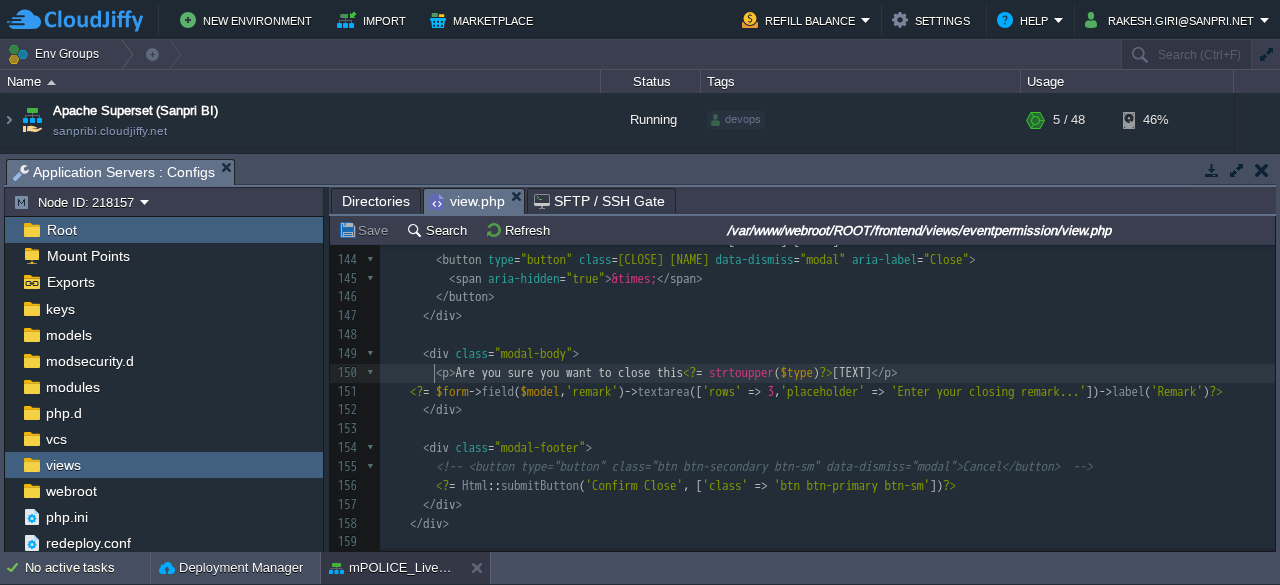click on "[TIME] | [DATE]" at bounding box center [827, 373] 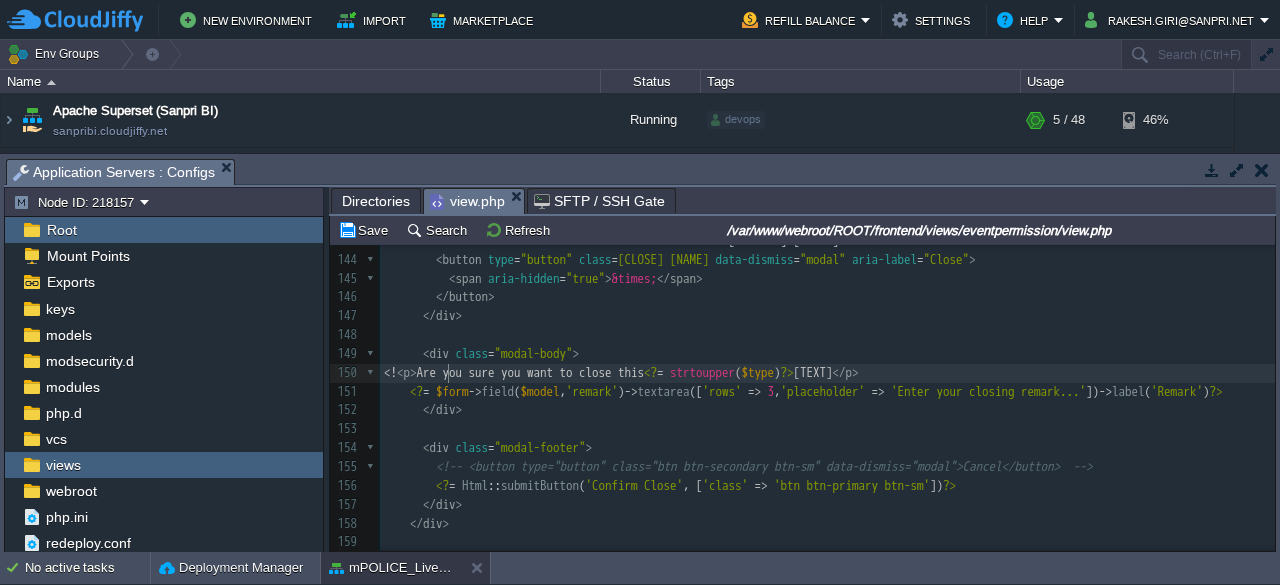 type on "<!--" 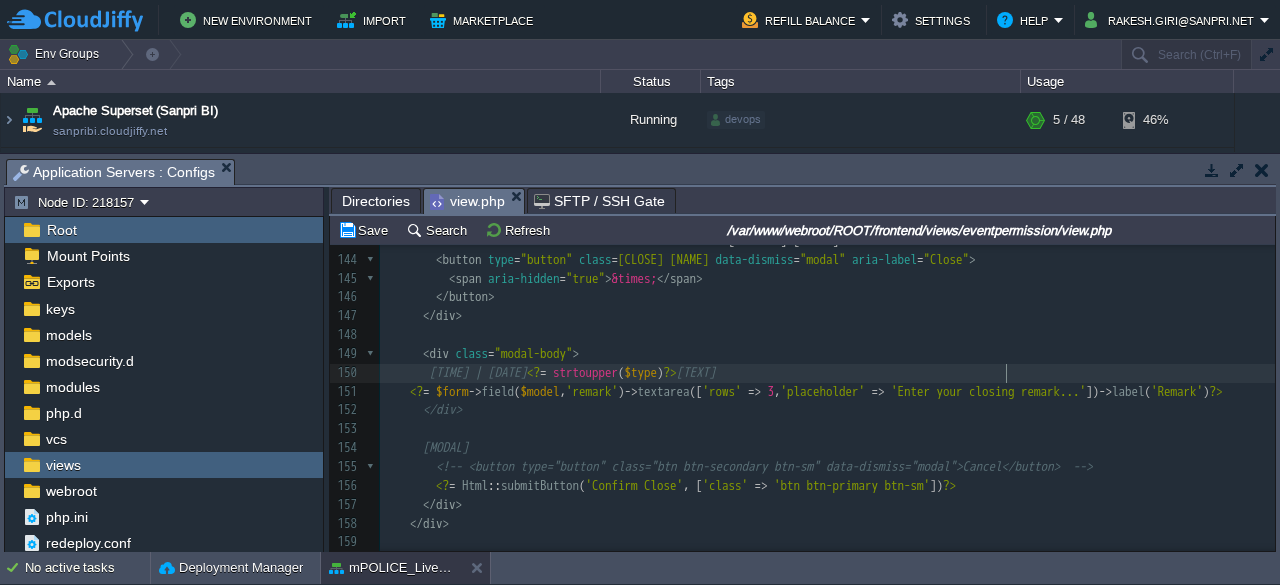 click on "[TIME] | [DATE]" at bounding box center [827, 373] 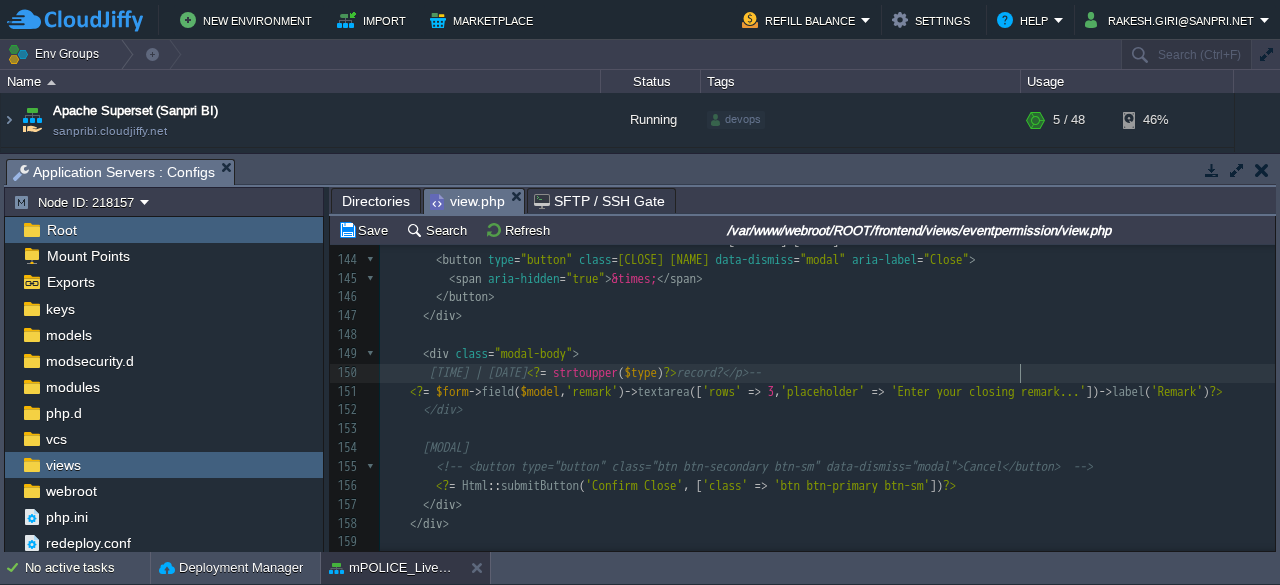 type on "-->" 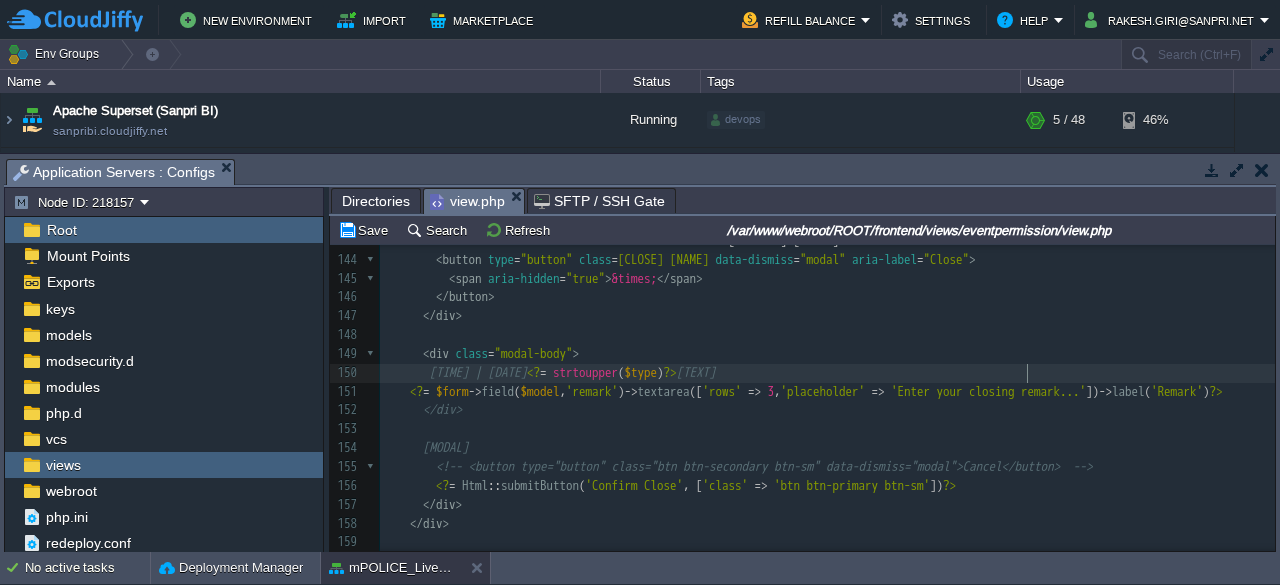 type 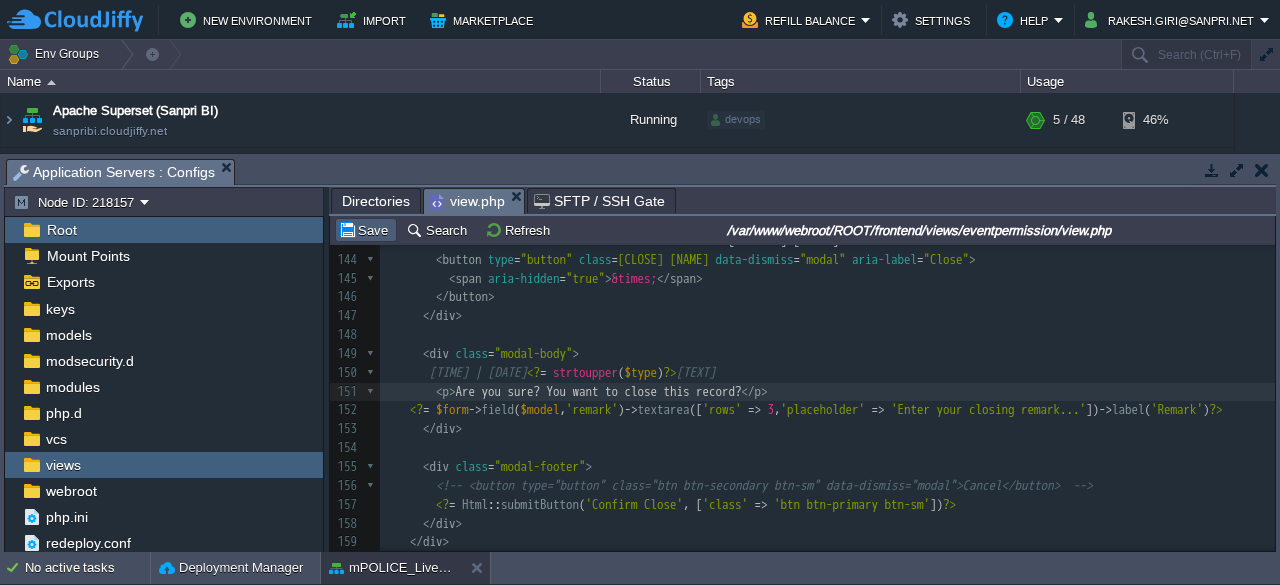 click on "Save" at bounding box center [366, 230] 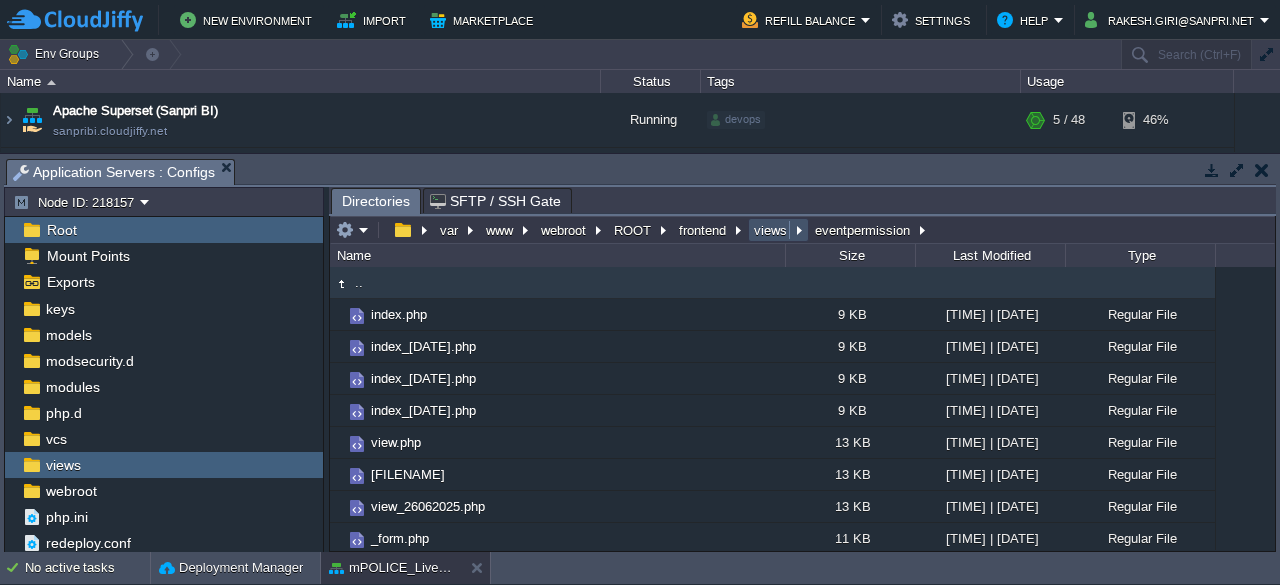 click on "views" at bounding box center (771, 230) 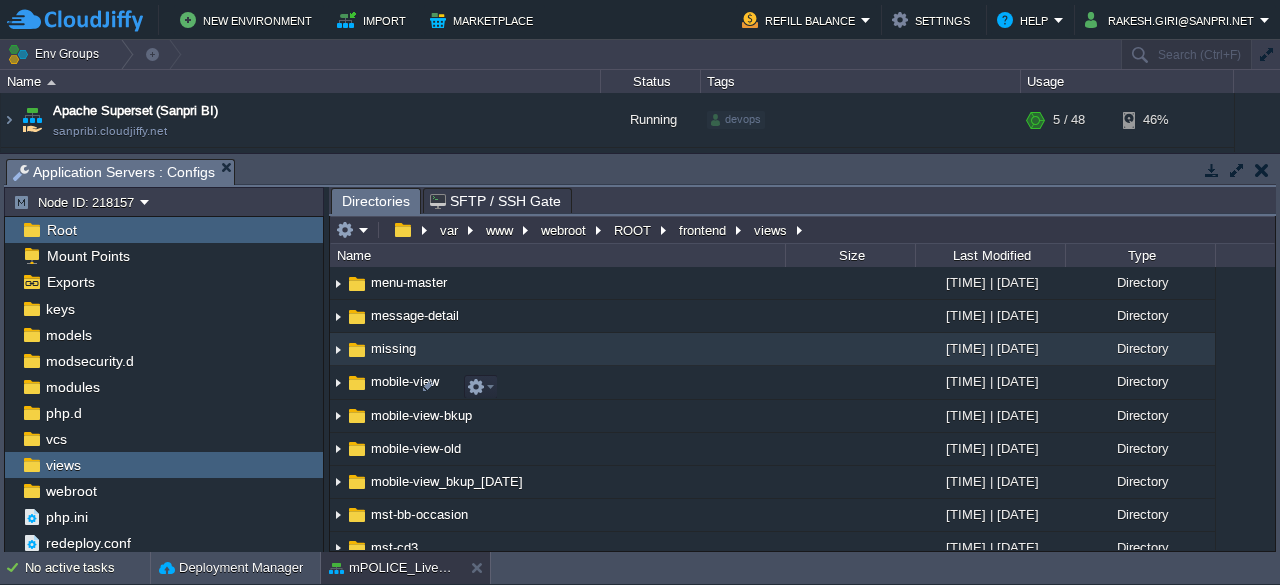 click on "missing" at bounding box center (393, 348) 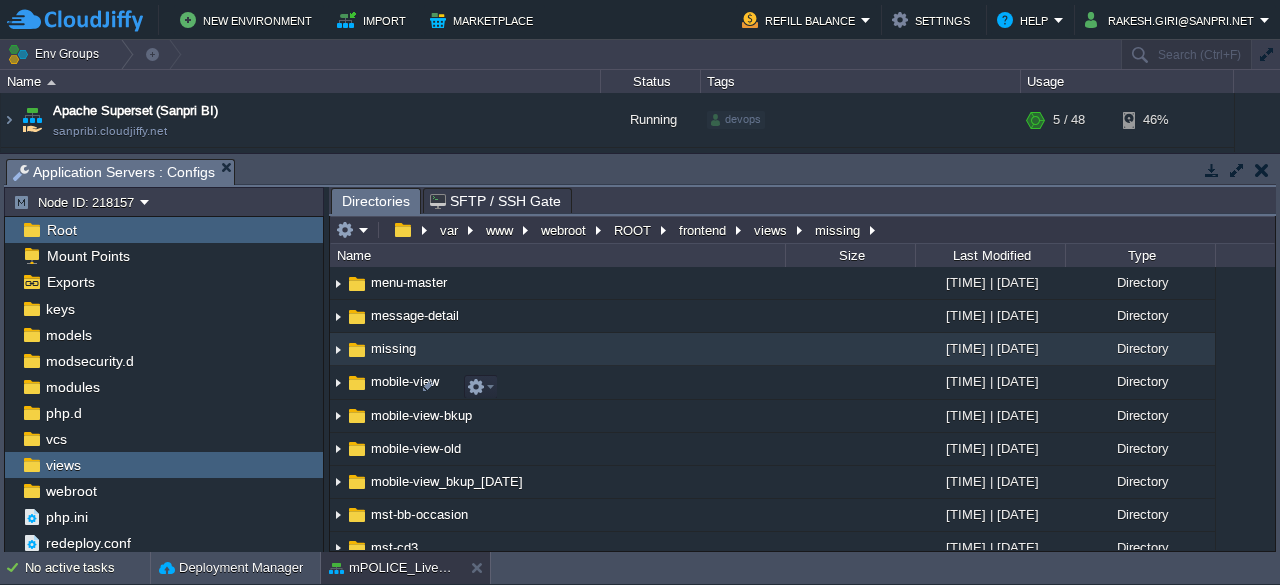 click on "missing" at bounding box center [393, 348] 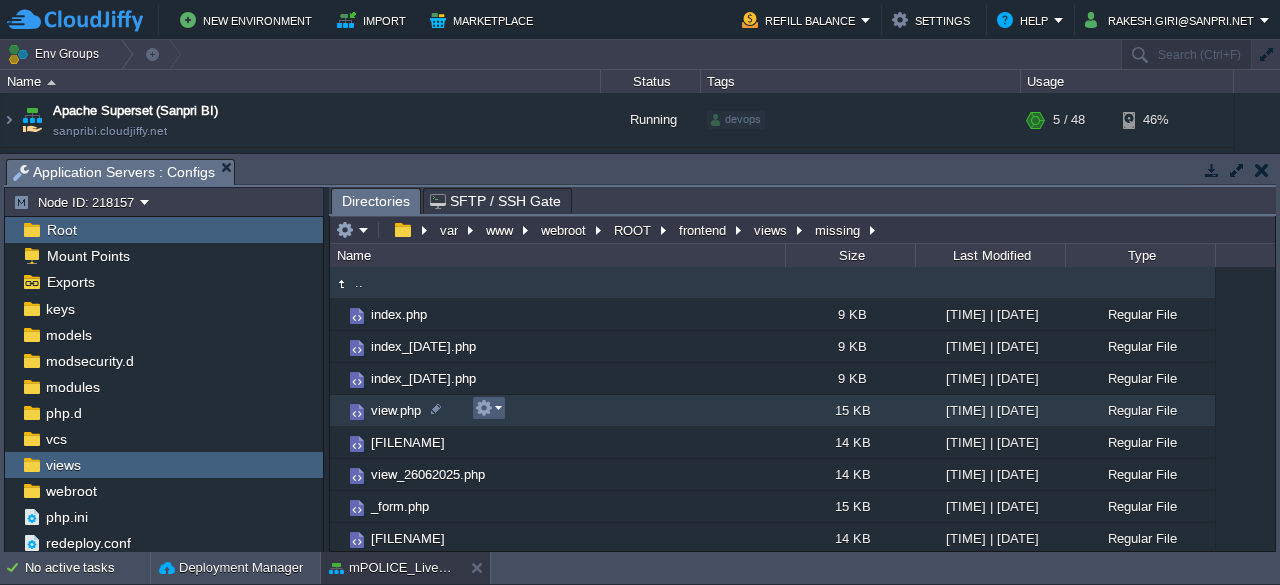 click at bounding box center [488, 408] 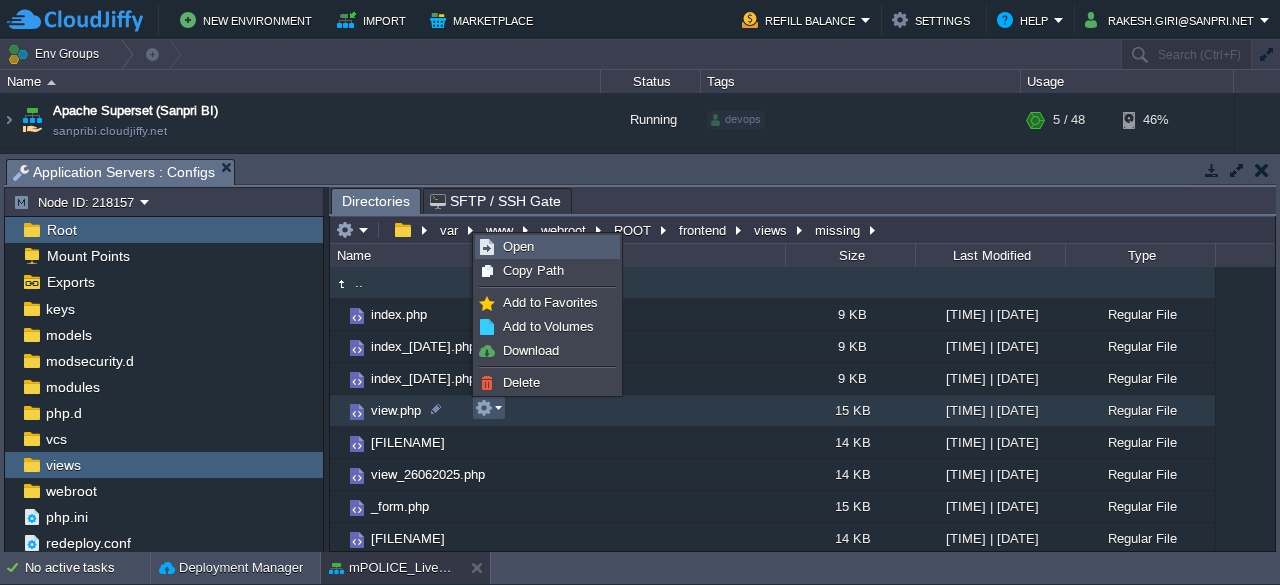 click on "Open" at bounding box center (547, 247) 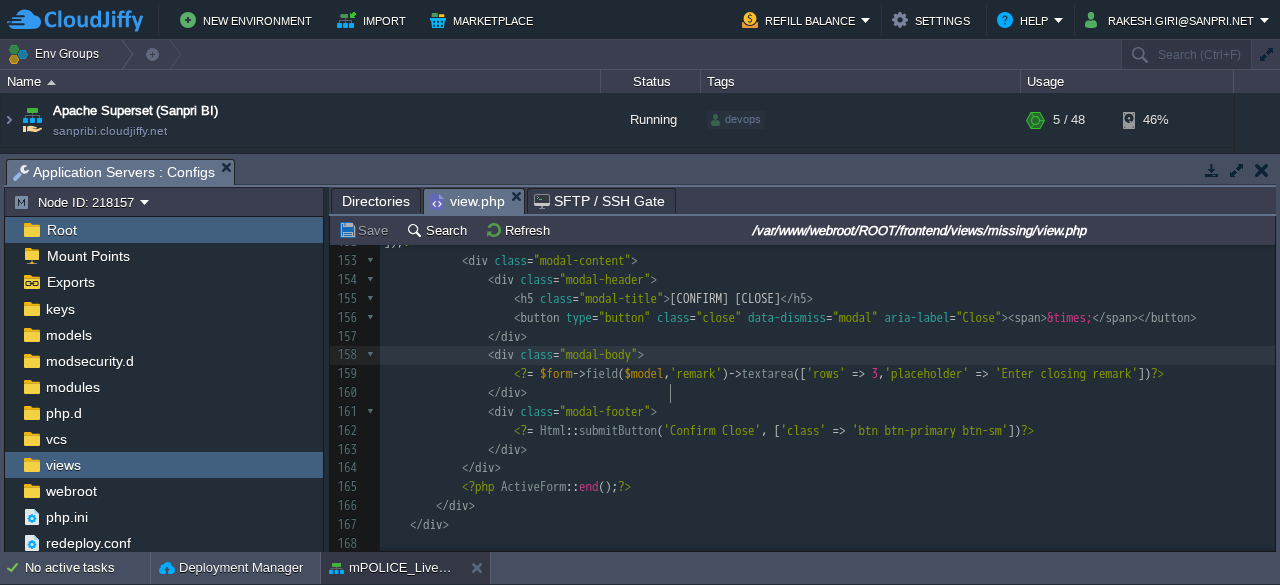click on "< div   class = "modal-body" >" at bounding box center (827, 355) 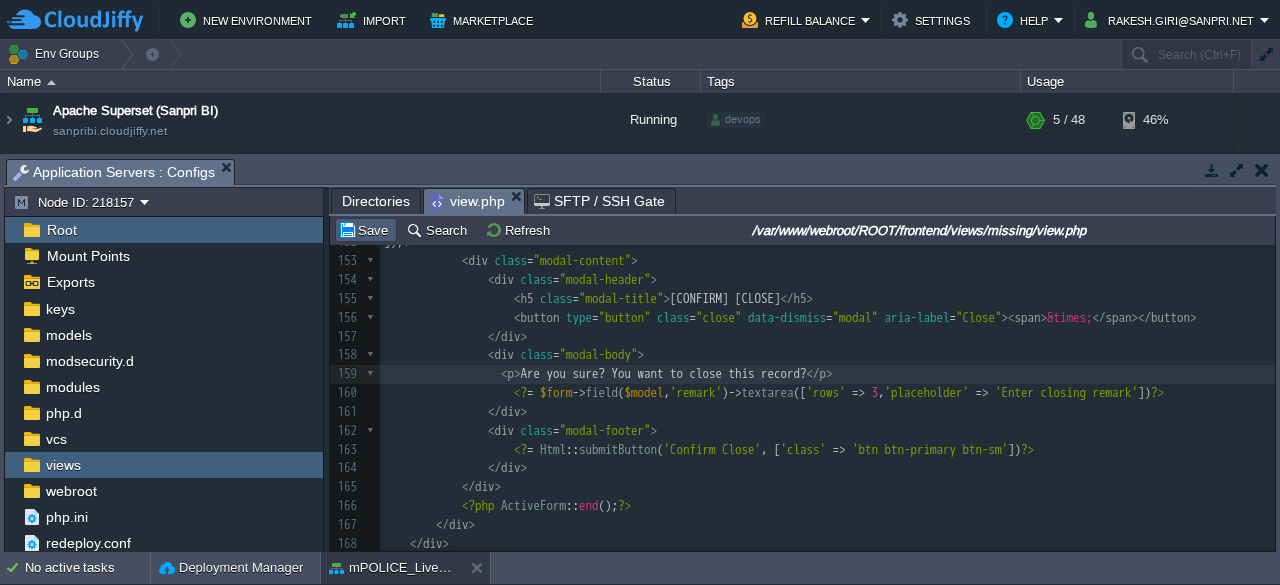 click on "Save" at bounding box center [366, 230] 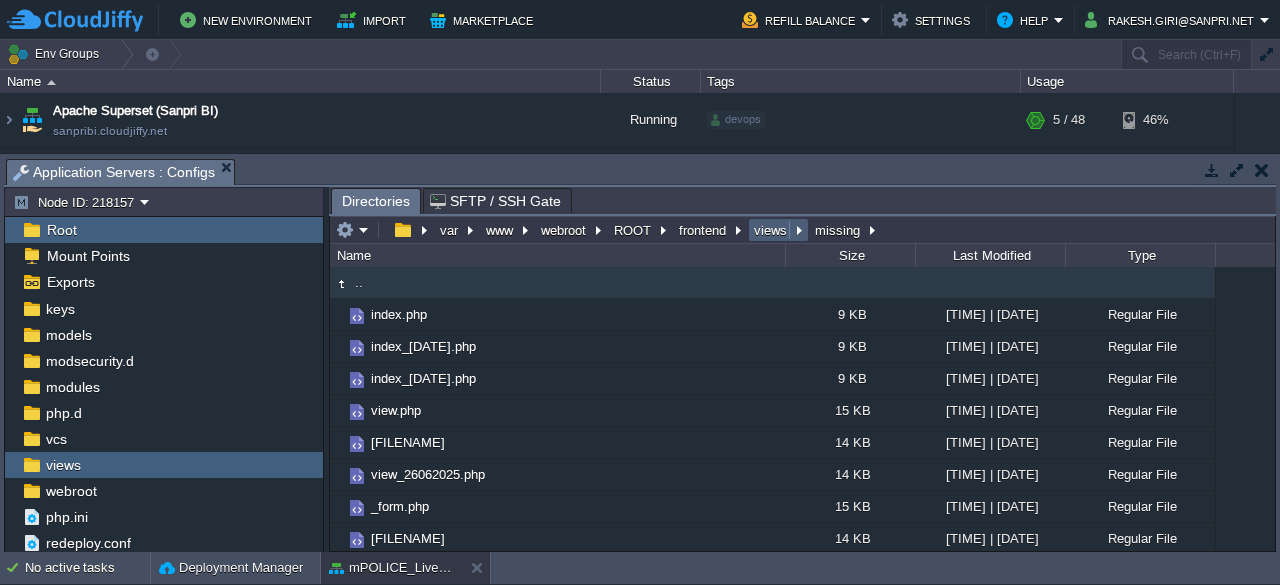 click on "views" at bounding box center (771, 230) 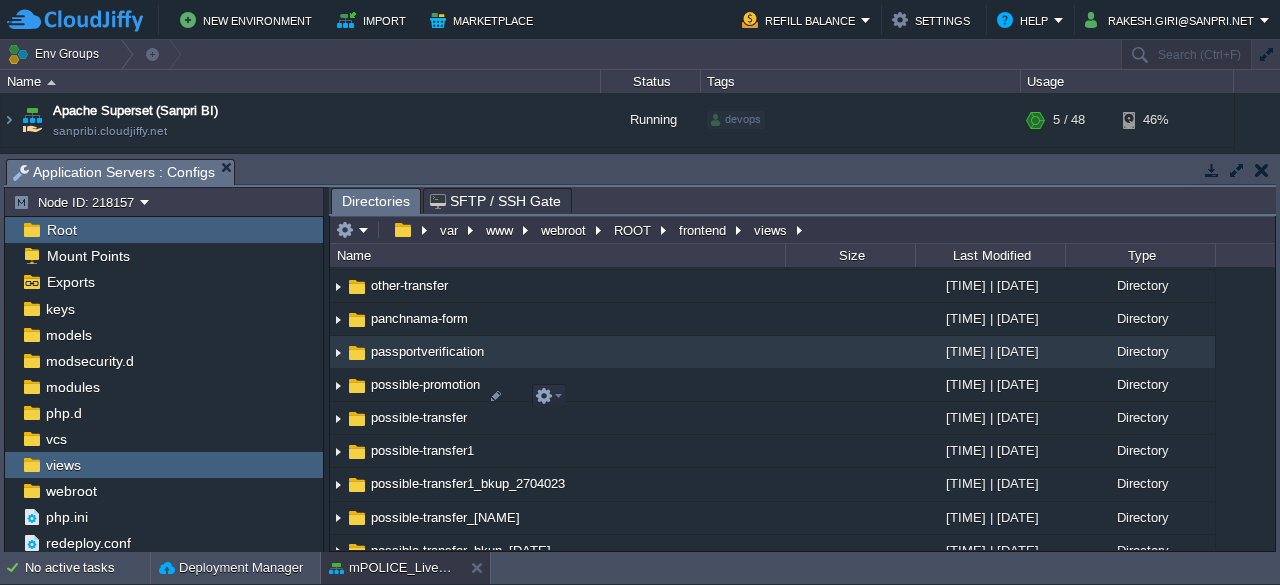 click on "passportverification" at bounding box center (557, 352) 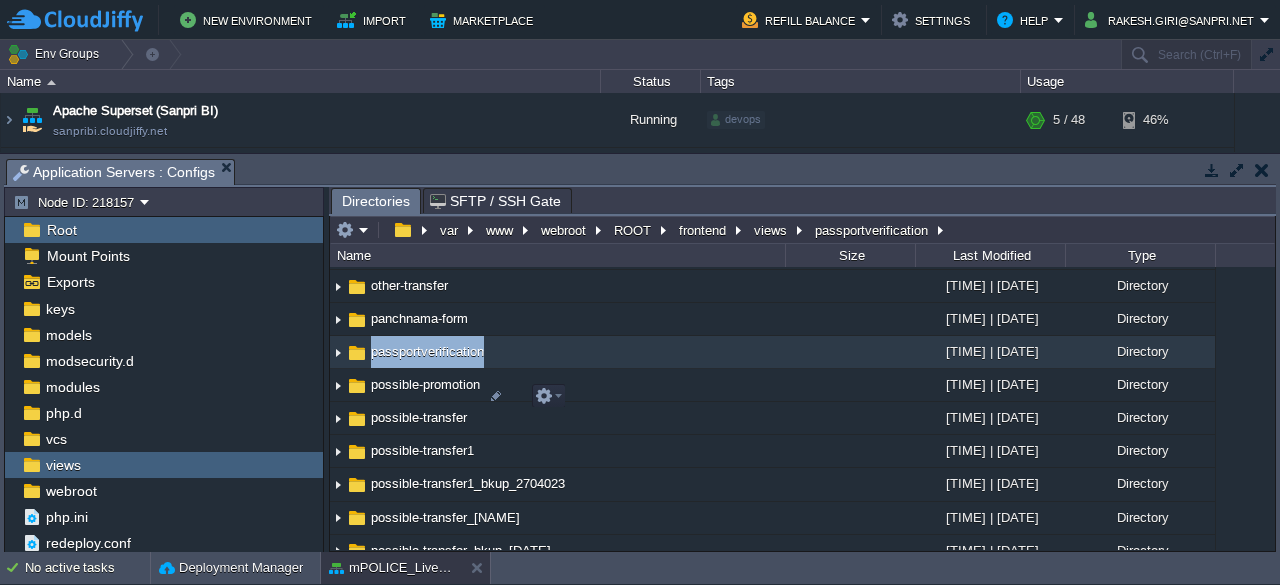 click on "passportverification" at bounding box center [557, 352] 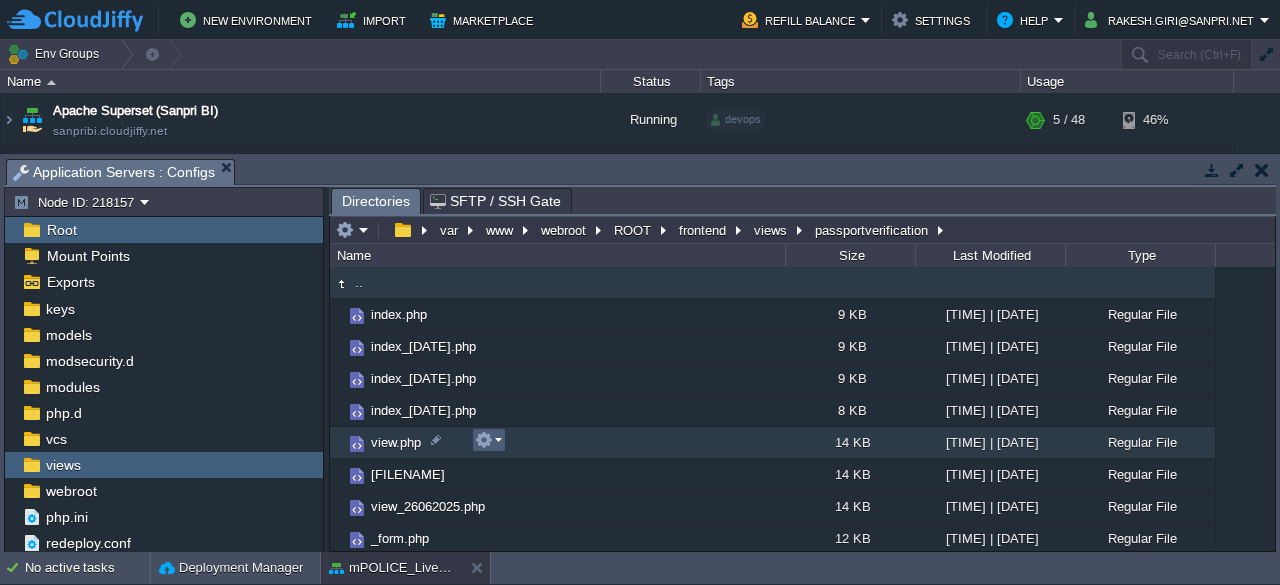 click at bounding box center [489, 440] 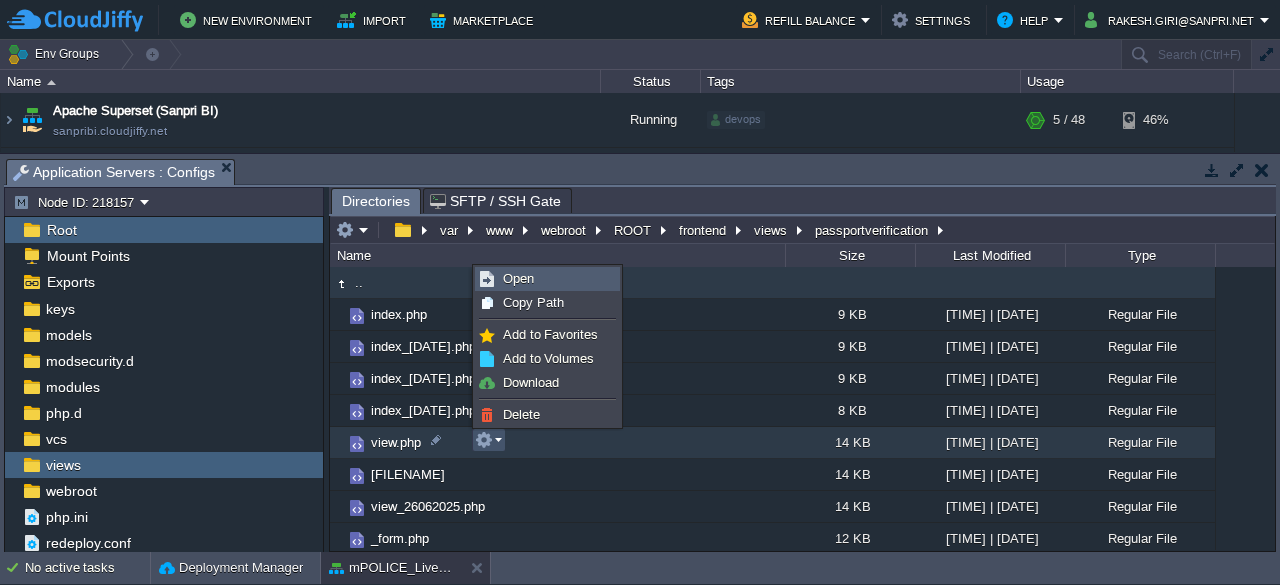 click on "Open" at bounding box center [547, 279] 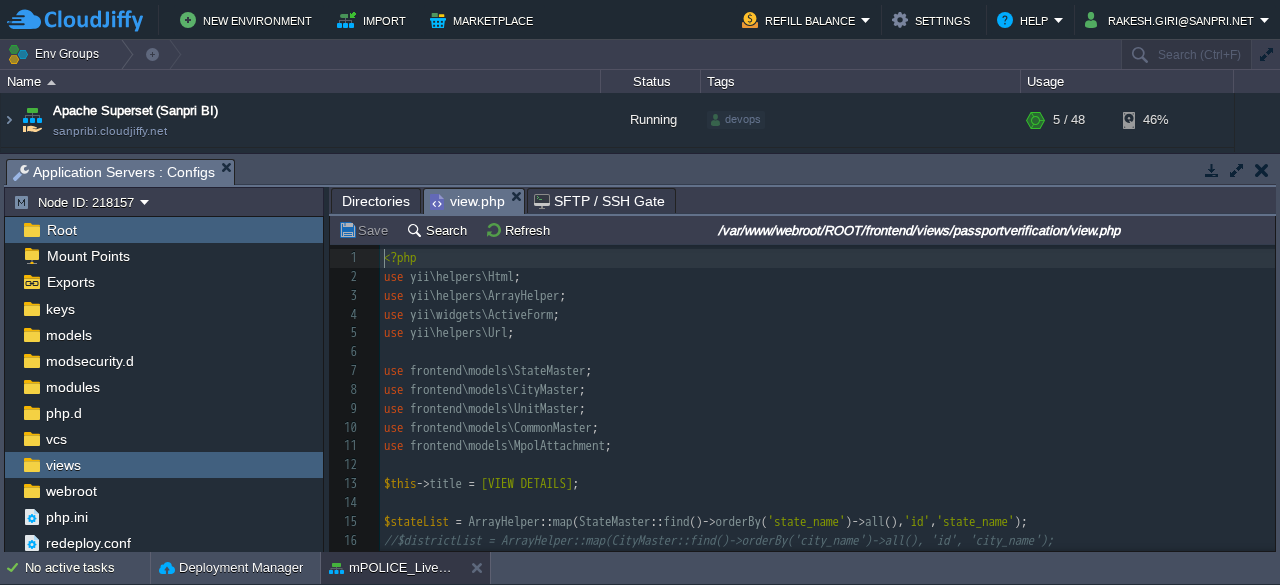 scroll, scrollTop: 6, scrollLeft: 0, axis: vertical 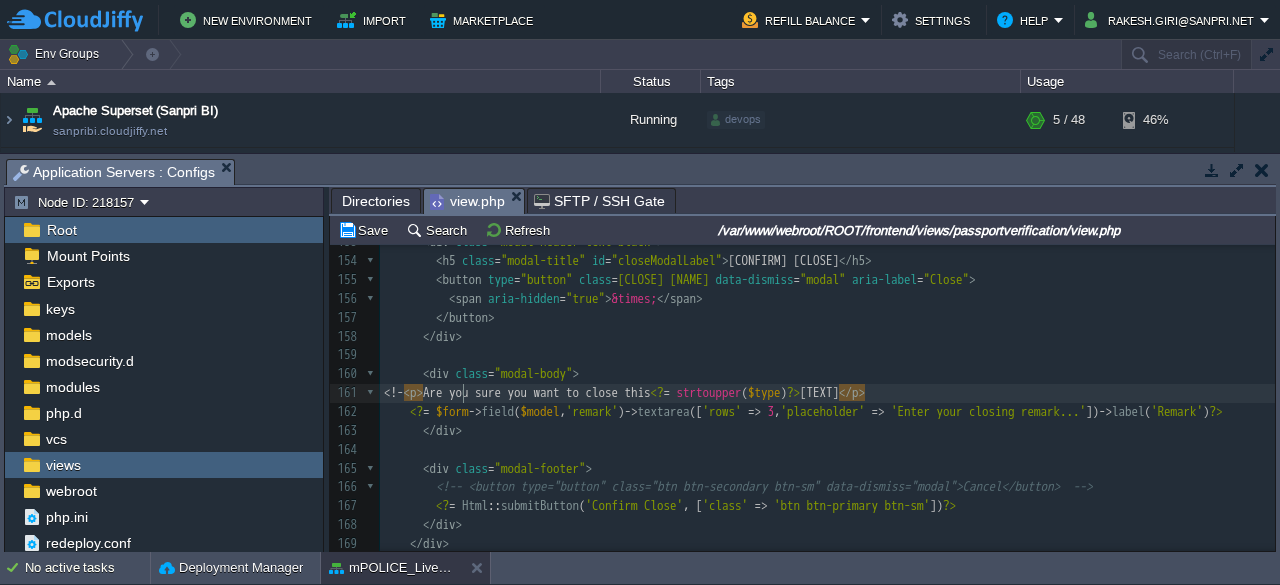 type on "<!--" 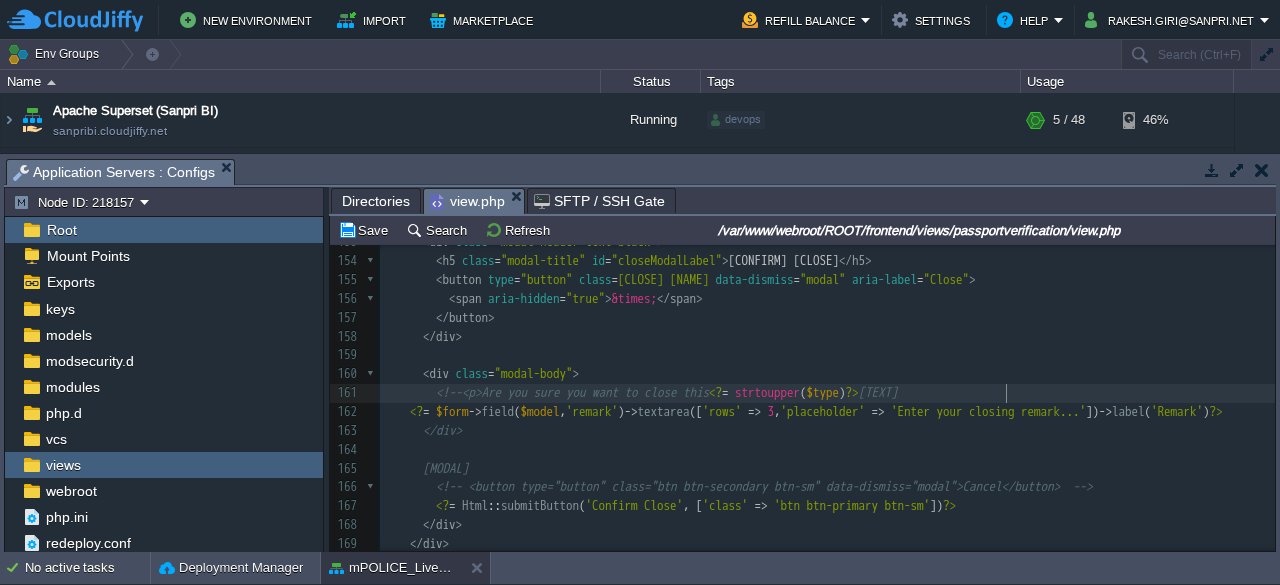 click on "[TEXT]" at bounding box center (827, 393) 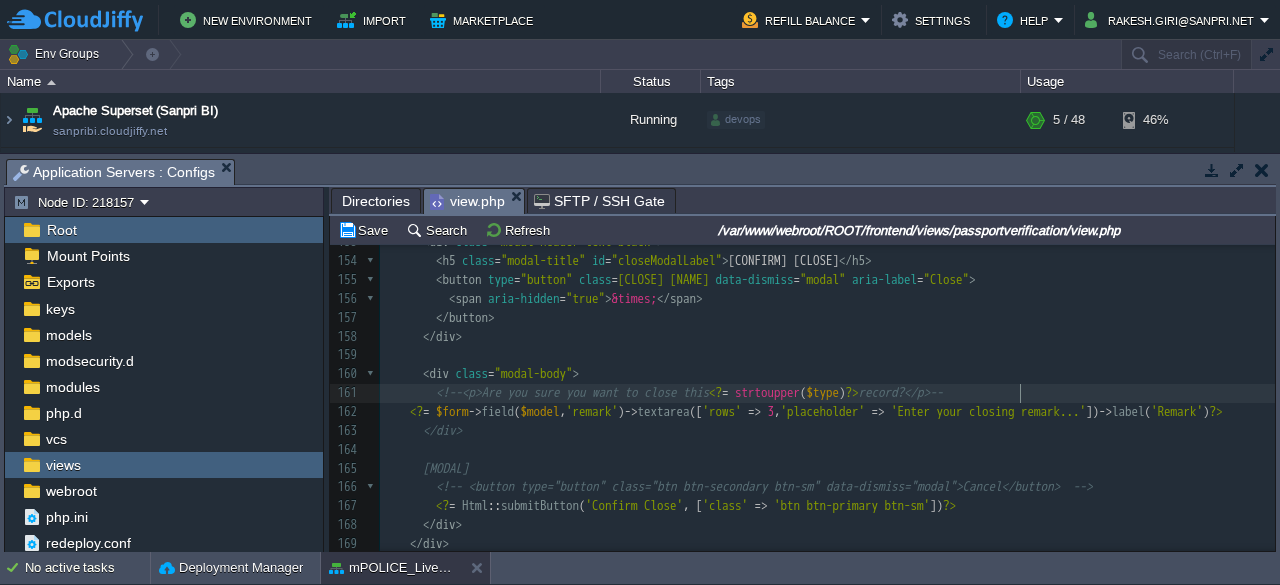 type on "-->" 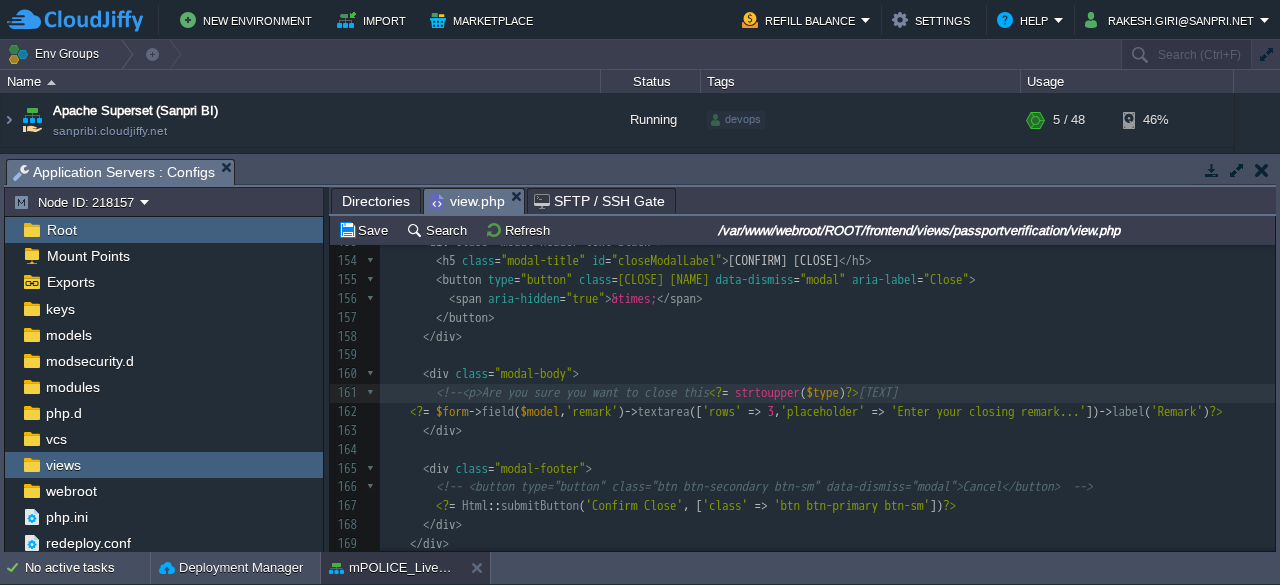 type 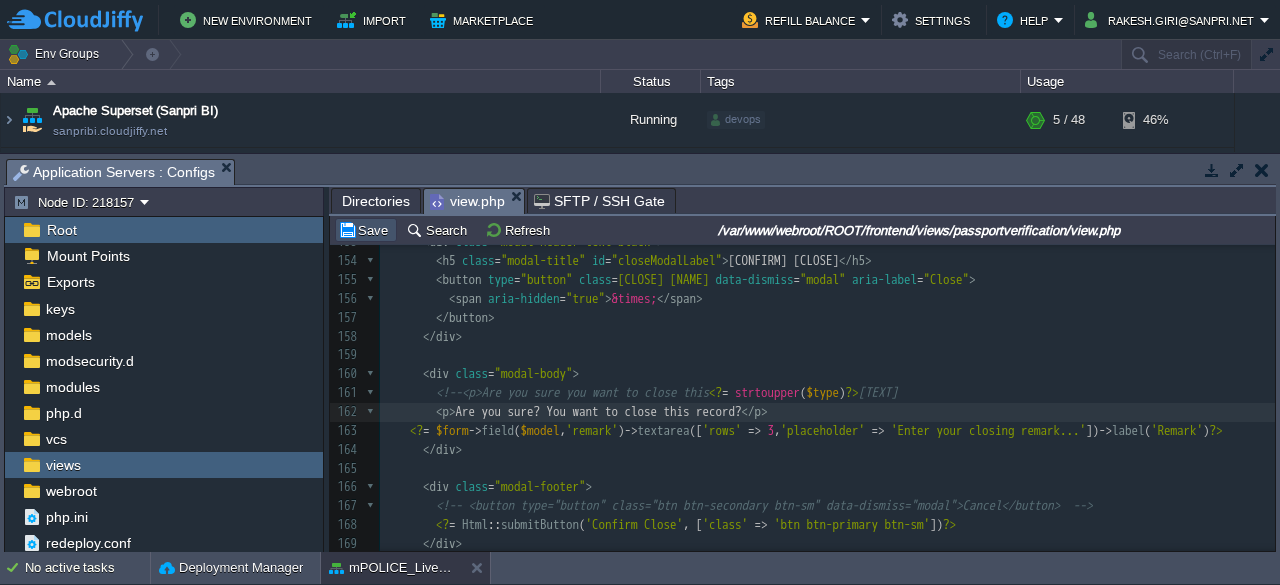 click on "Save" at bounding box center [366, 230] 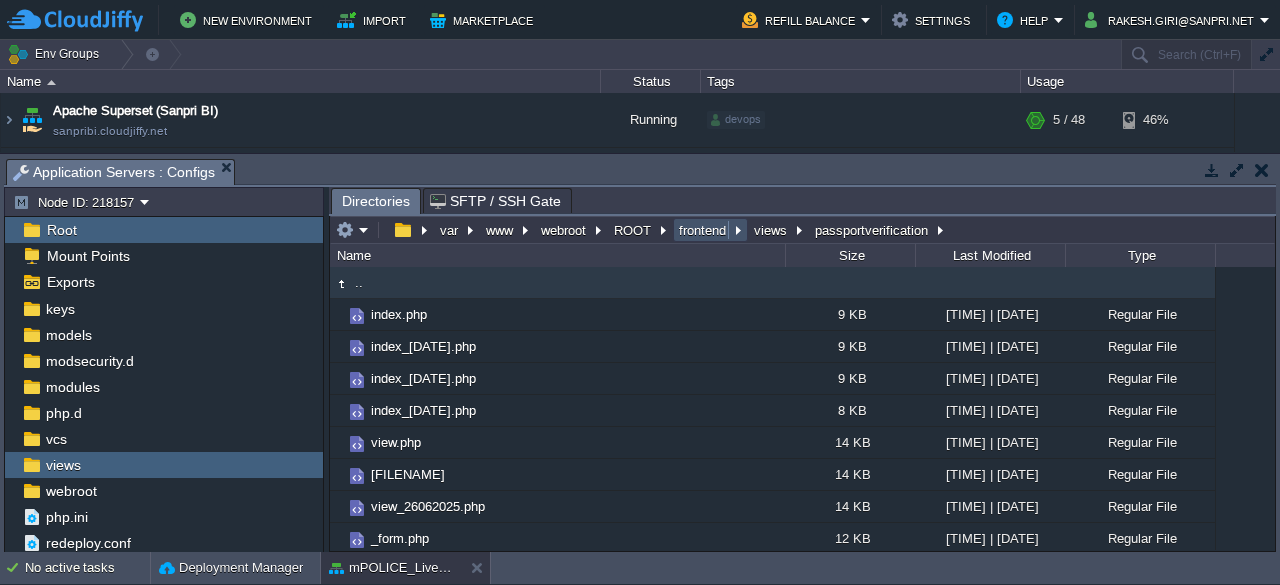 click on "frontend" at bounding box center [703, 230] 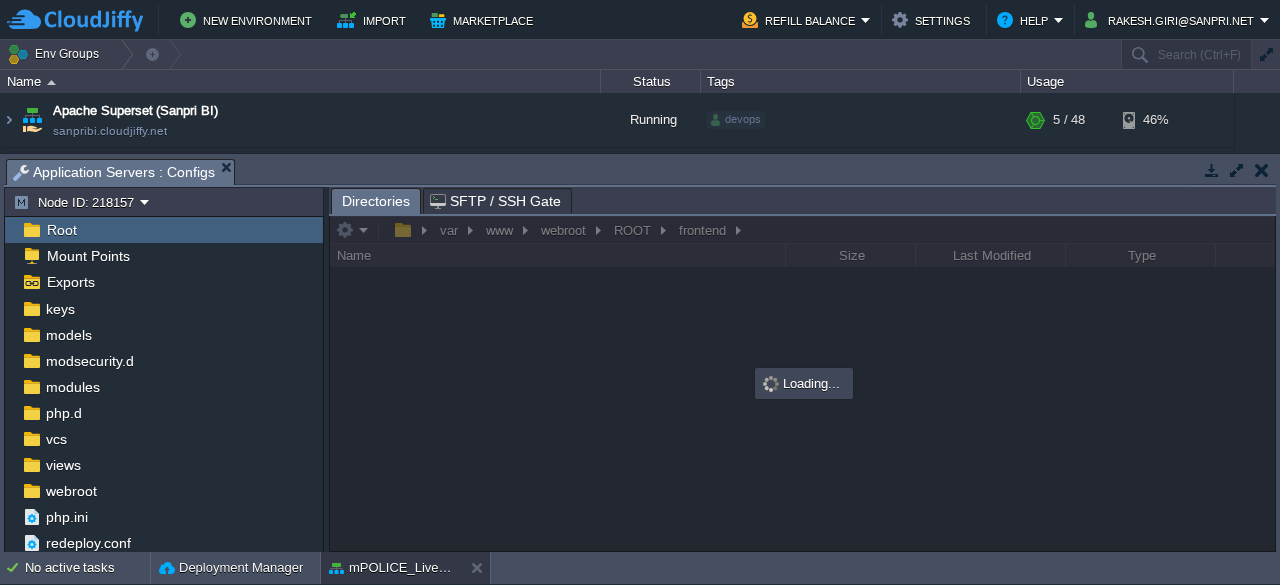 scroll, scrollTop: 93, scrollLeft: 0, axis: vertical 